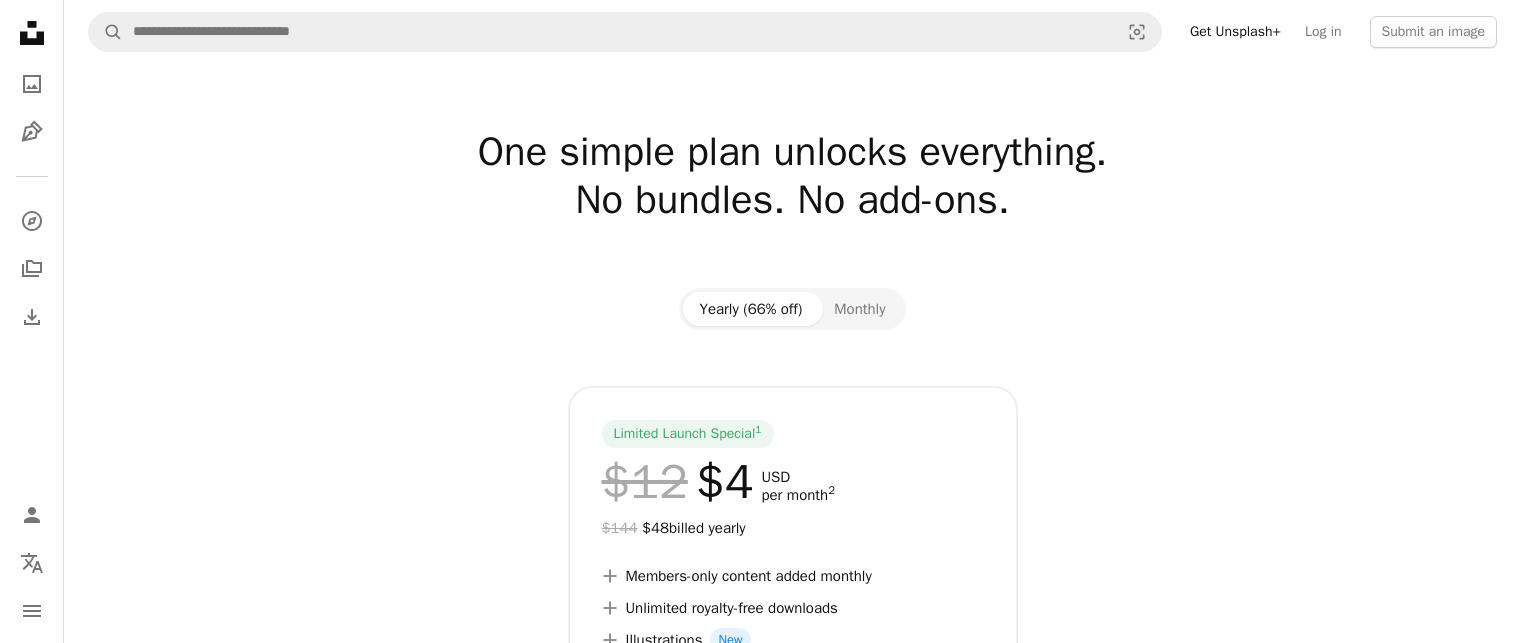 scroll, scrollTop: 0, scrollLeft: 0, axis: both 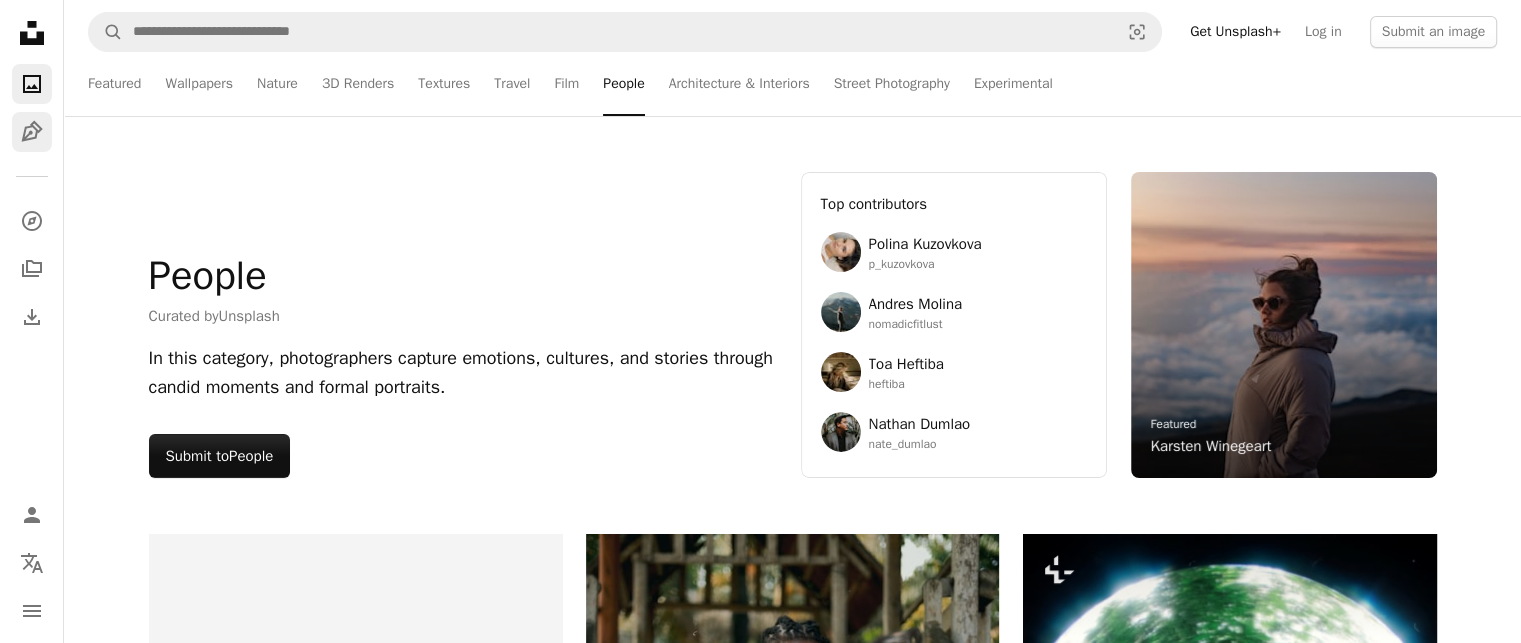click 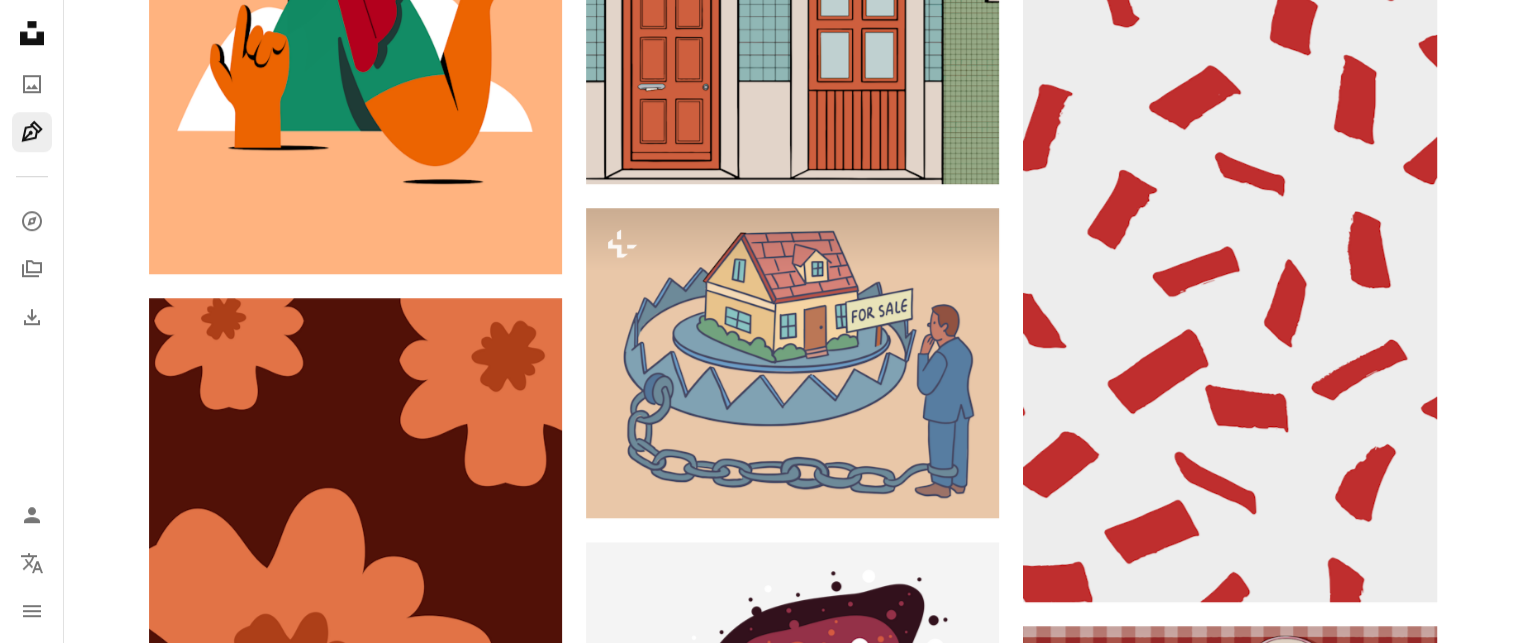 scroll, scrollTop: 0, scrollLeft: 0, axis: both 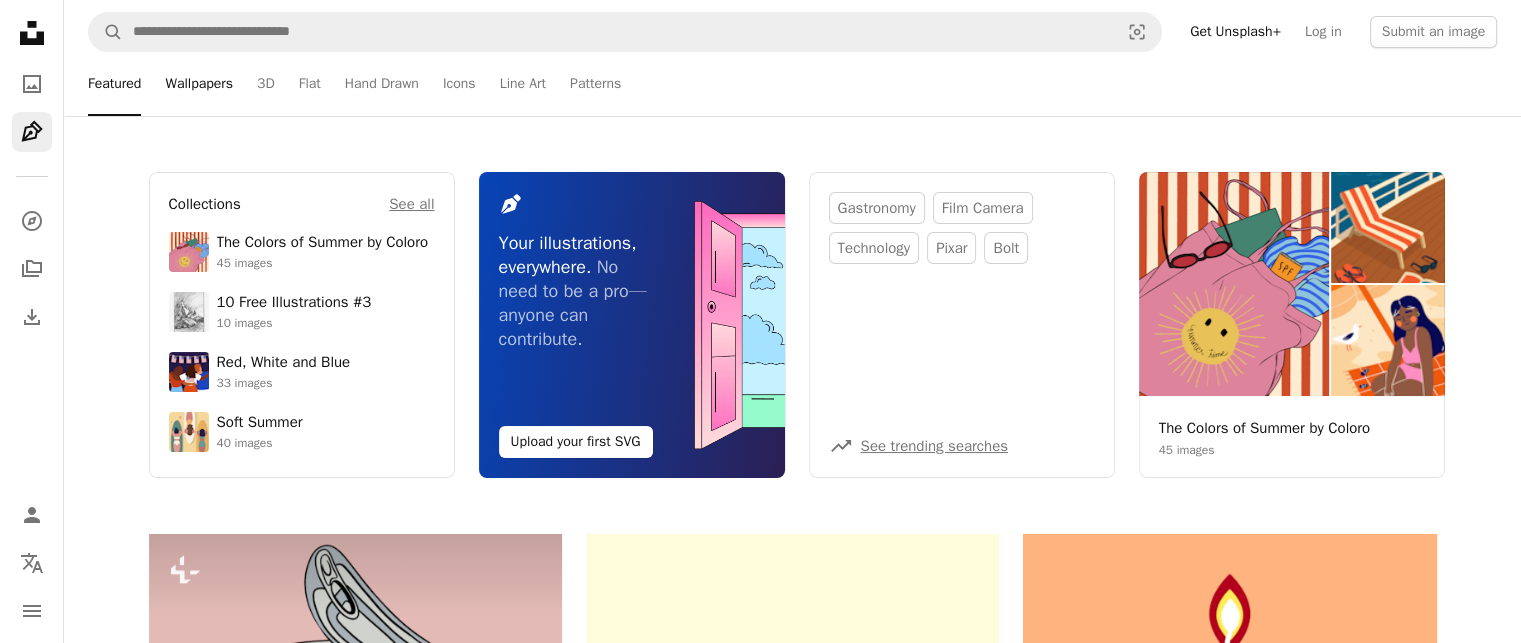 click on "Wallpapers" at bounding box center [199, 84] 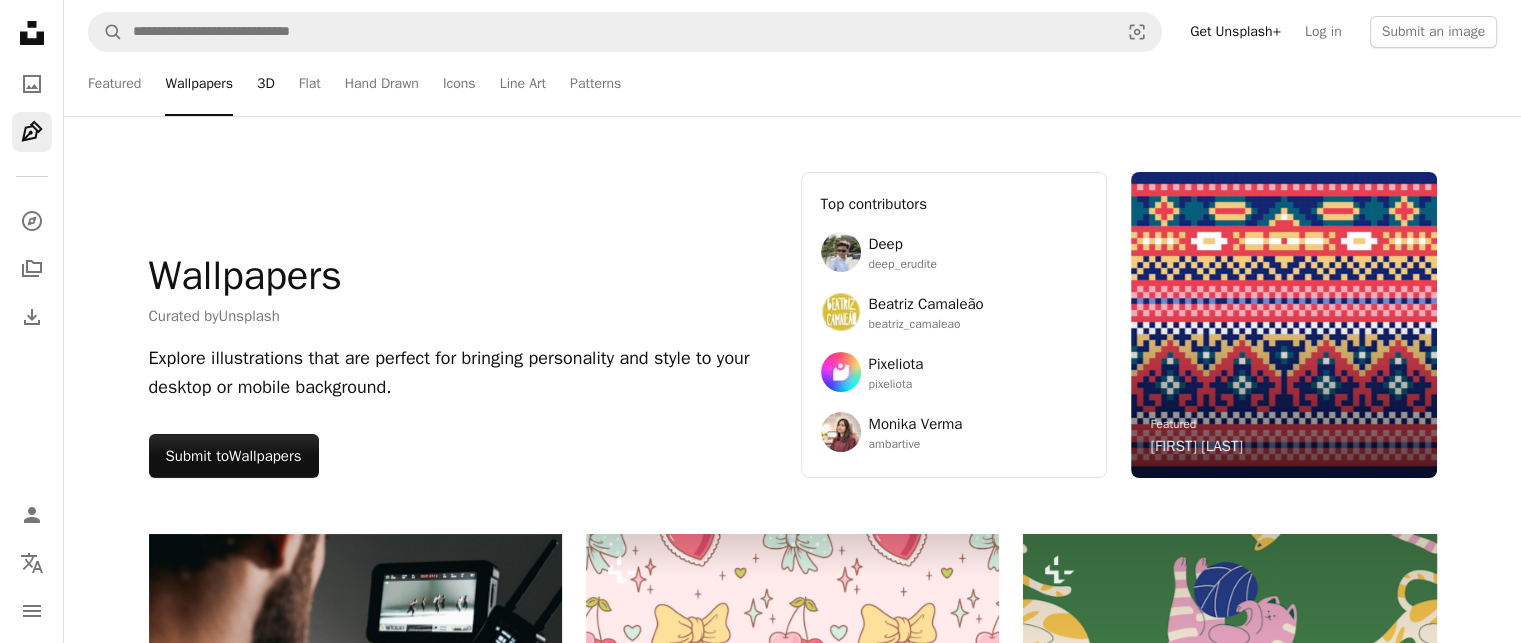 click on "3D" at bounding box center (266, 84) 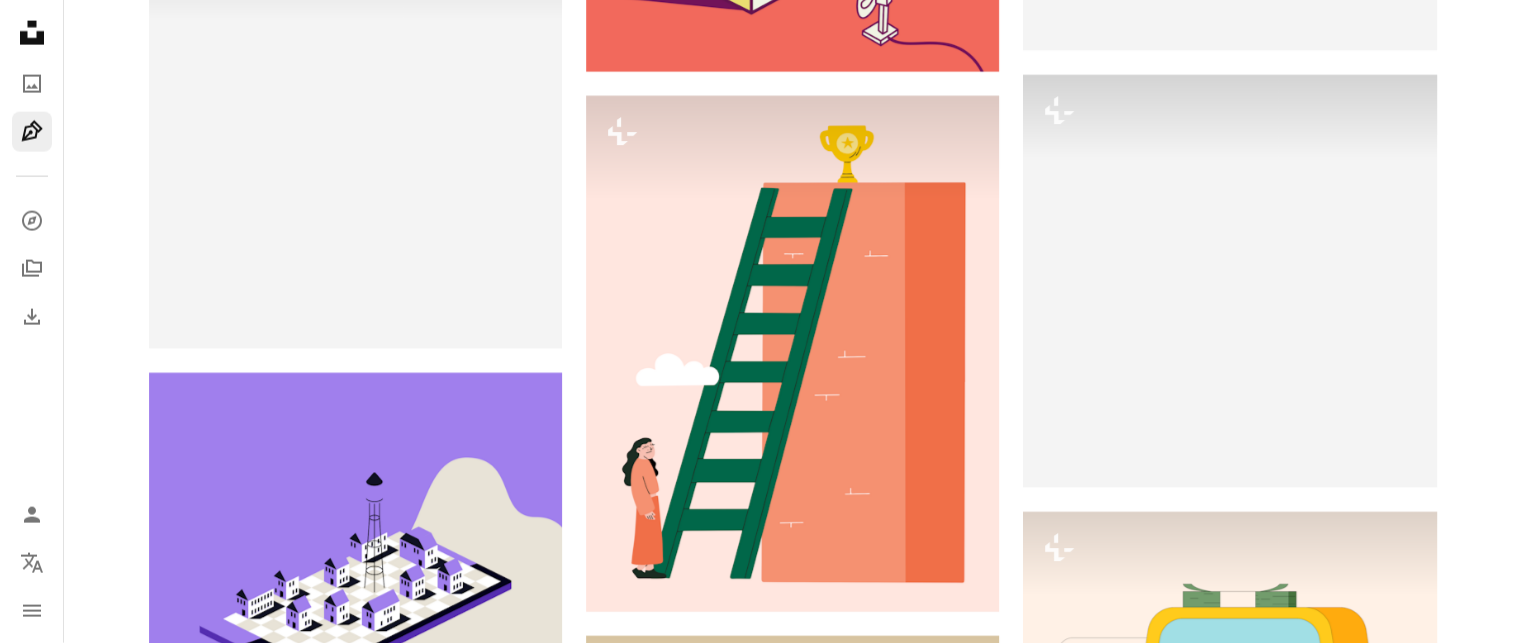 scroll, scrollTop: 4804, scrollLeft: 0, axis: vertical 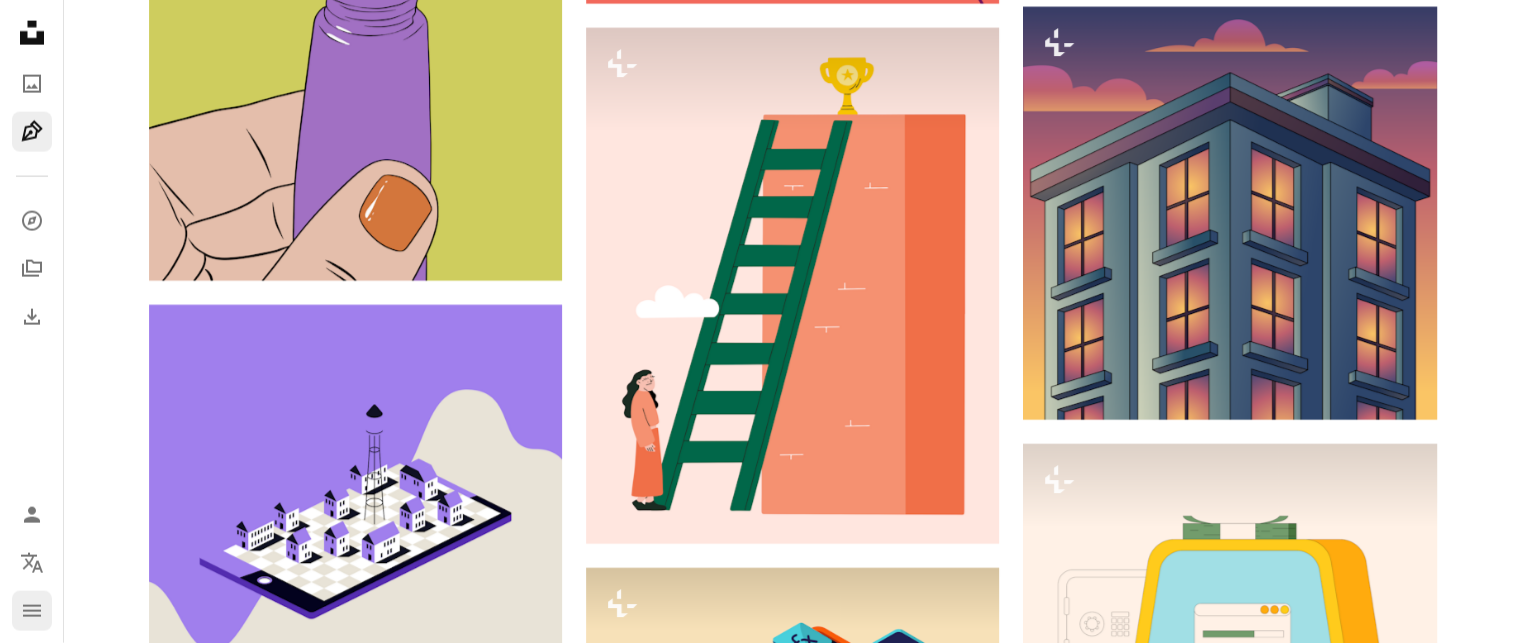 click on "navigation menu" 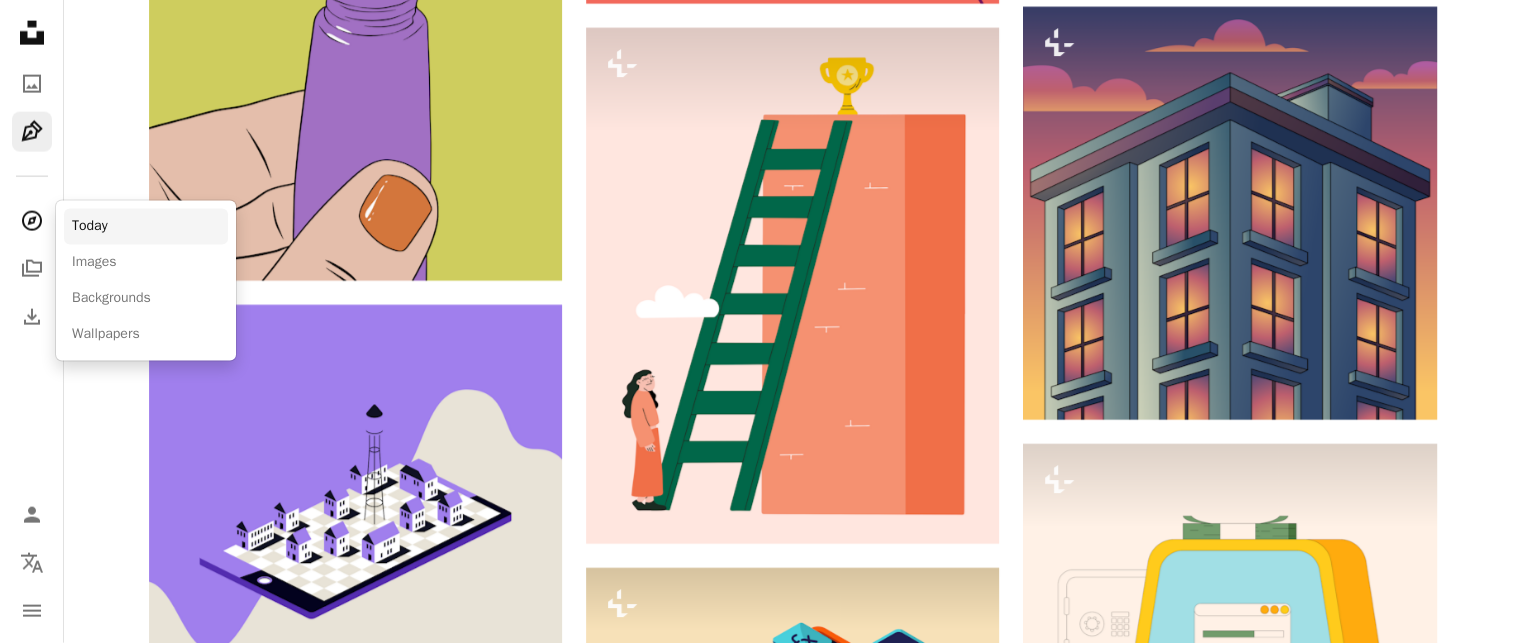 click on "Today" at bounding box center (146, 227) 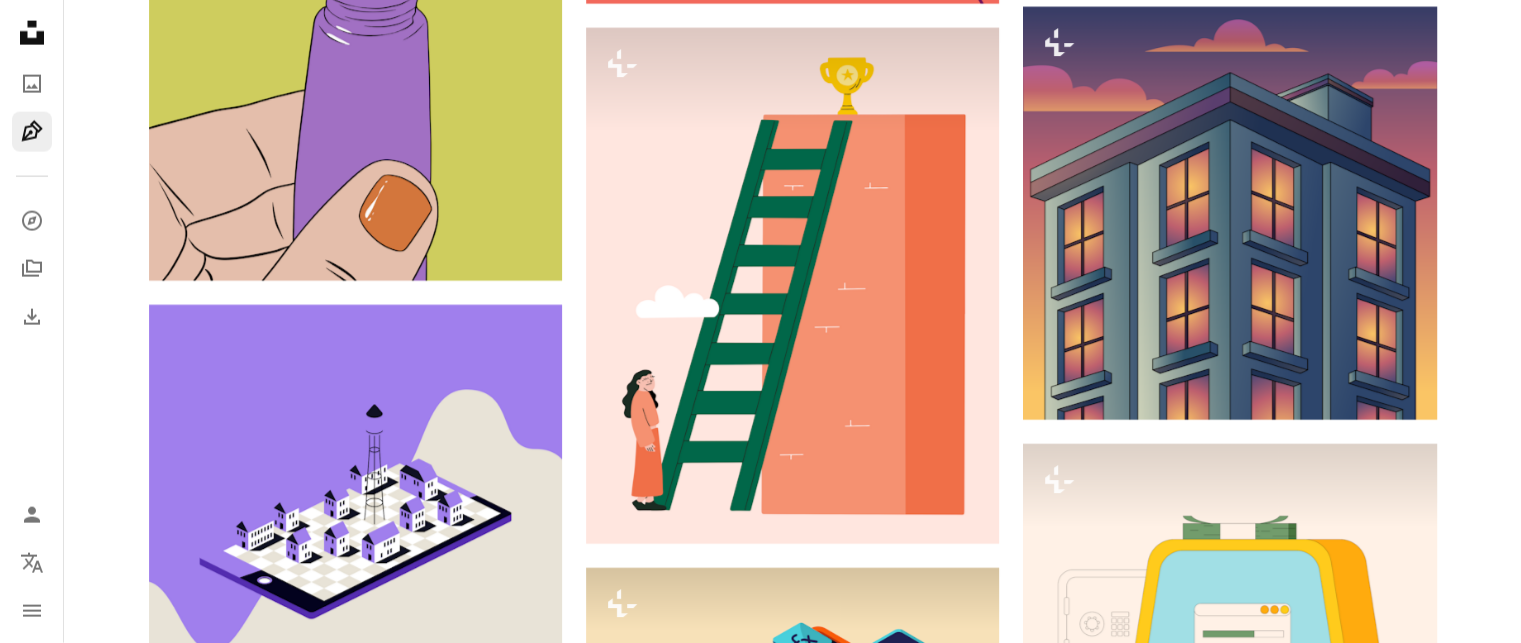 scroll, scrollTop: 0, scrollLeft: 0, axis: both 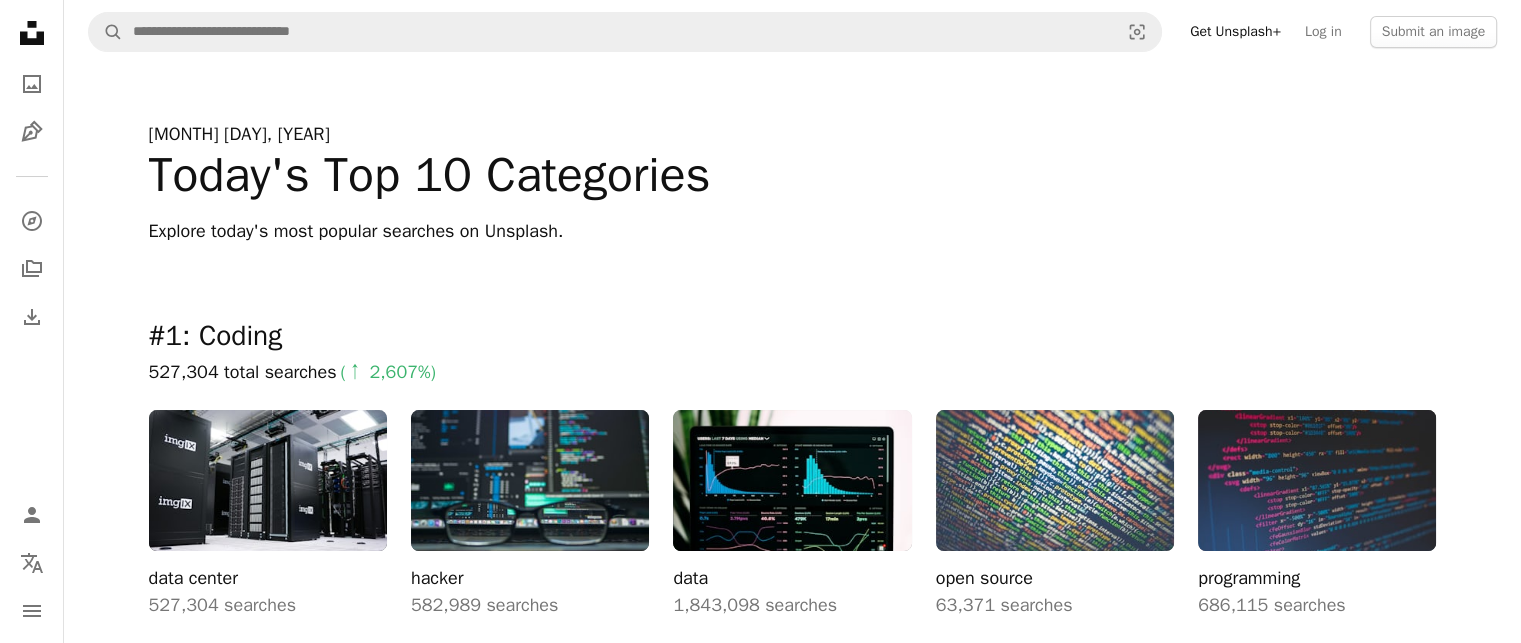 click at bounding box center [1055, 480] 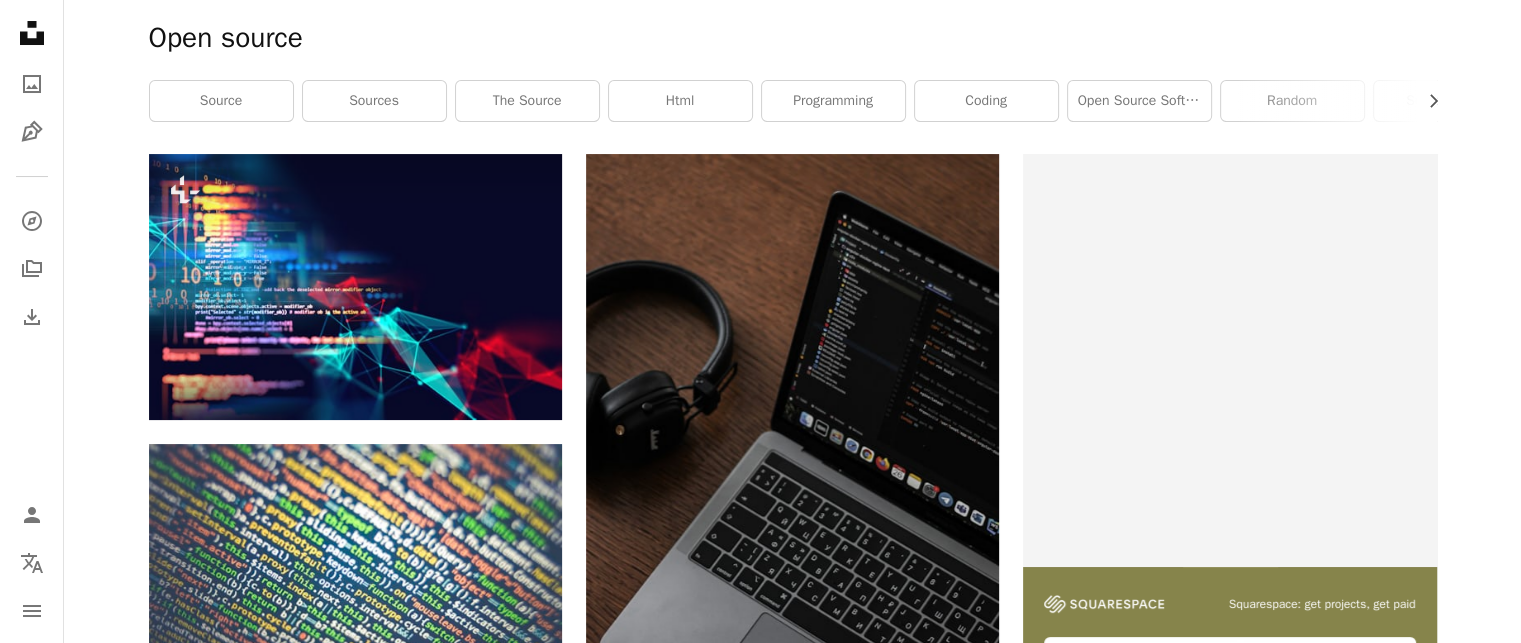 scroll, scrollTop: 0, scrollLeft: 0, axis: both 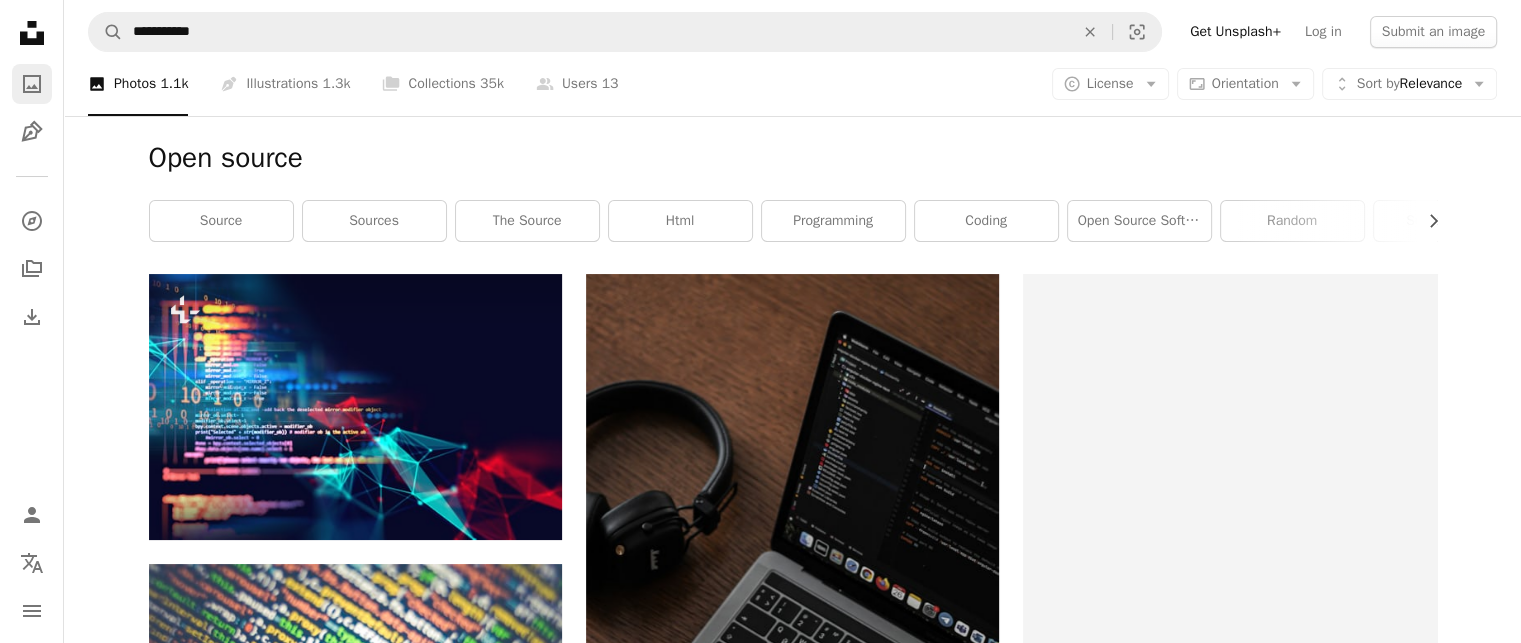 click on "A photo" 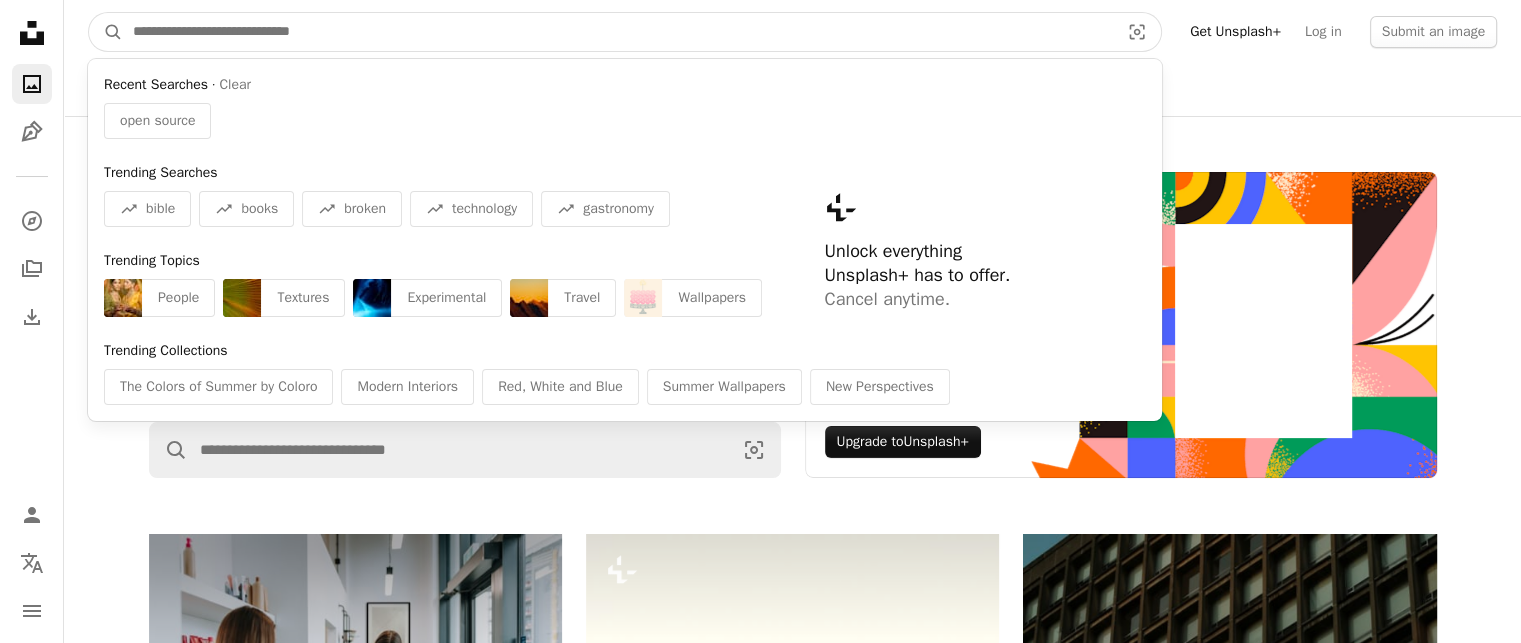 click at bounding box center (618, 32) 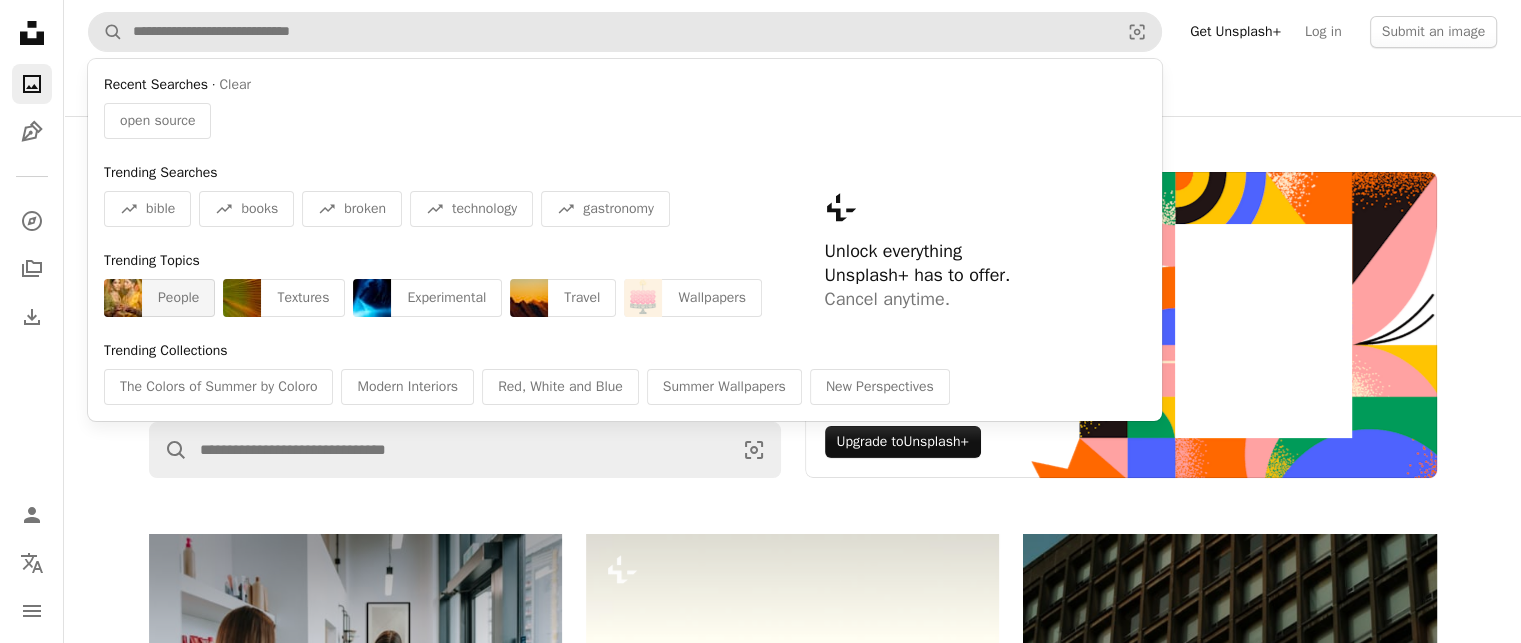 click on "People" at bounding box center (178, 298) 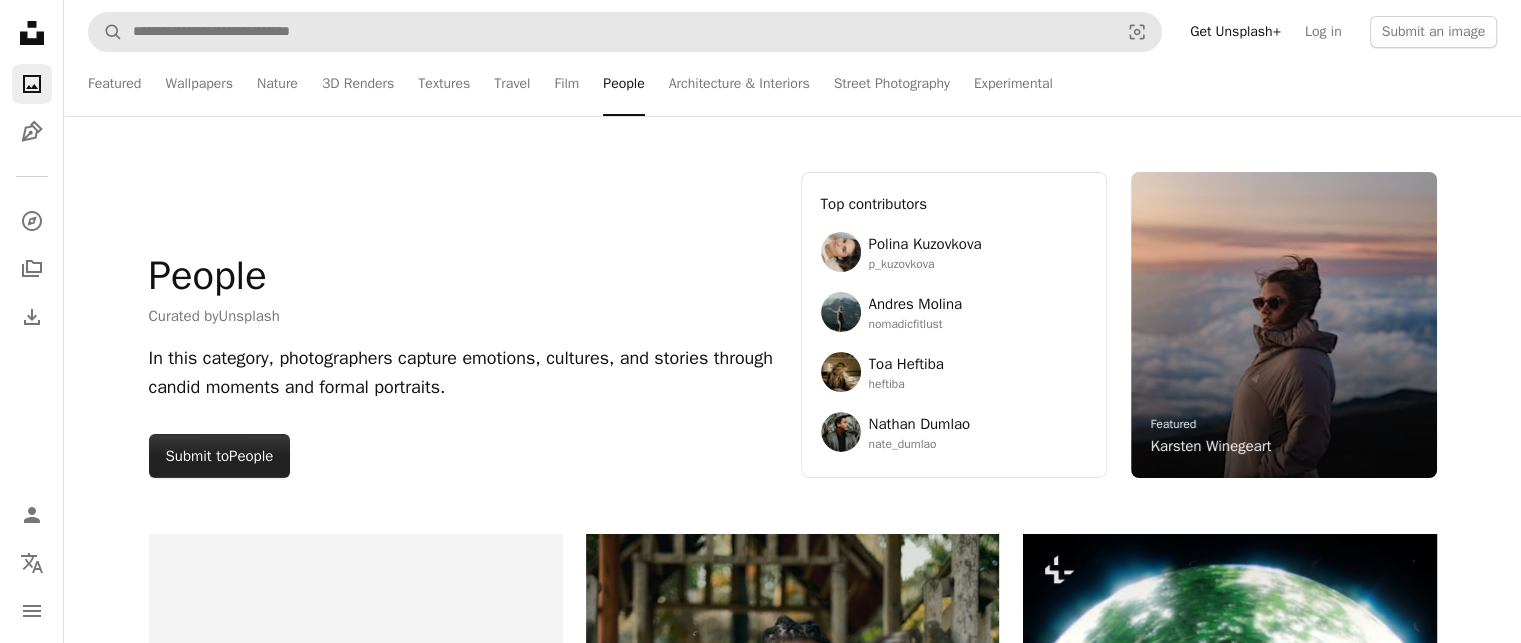click on "People" at bounding box center [251, 456] 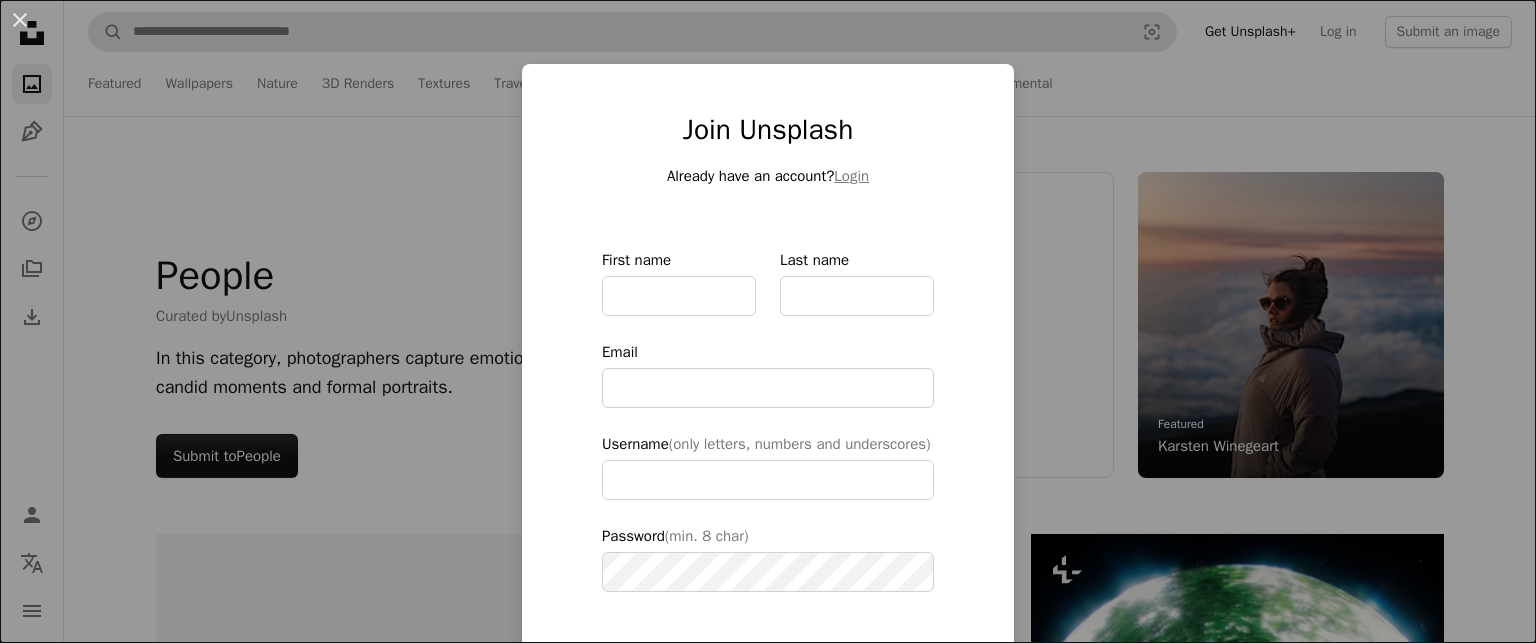 click on "An X shape Join Unsplash Already have an account?  Login First name Last name Email Username  (only letters, numbers and underscores) Password  (min. 8 char) Join By joining, you agree to the  Terms  and  Privacy Policy ." at bounding box center [768, 321] 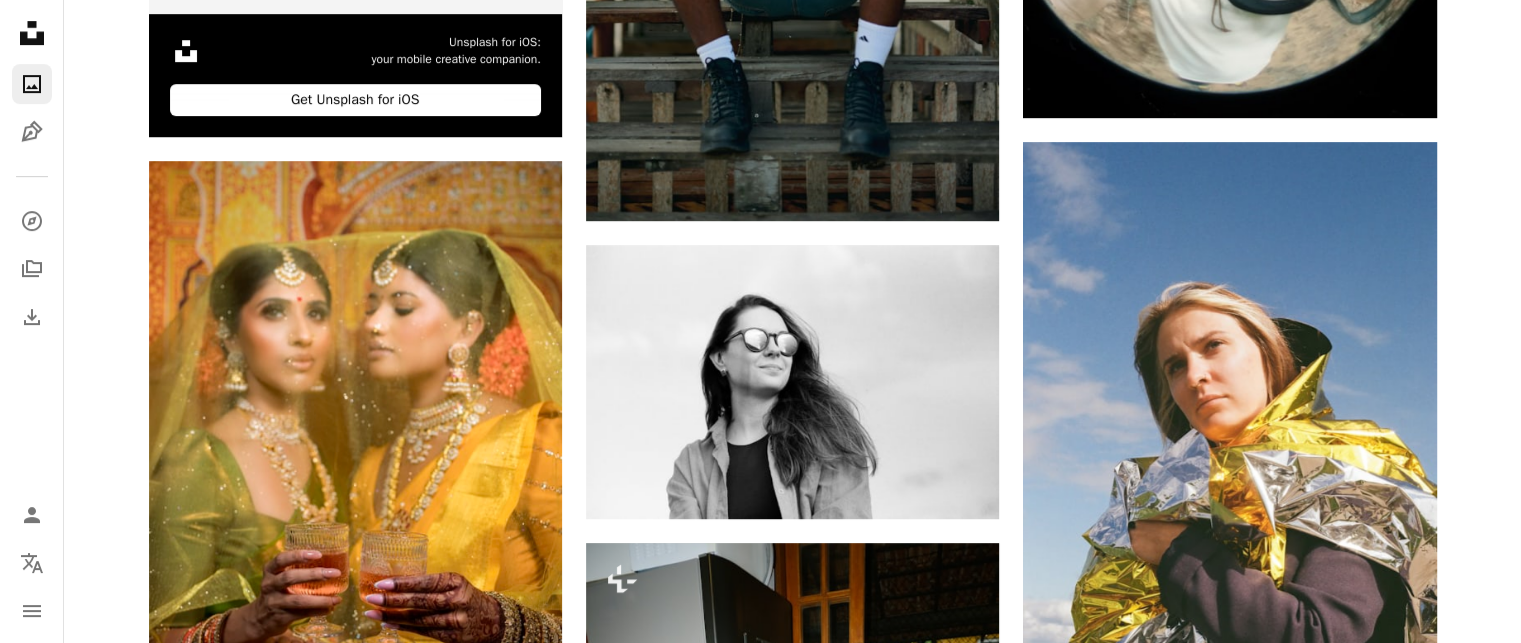 scroll, scrollTop: 0, scrollLeft: 0, axis: both 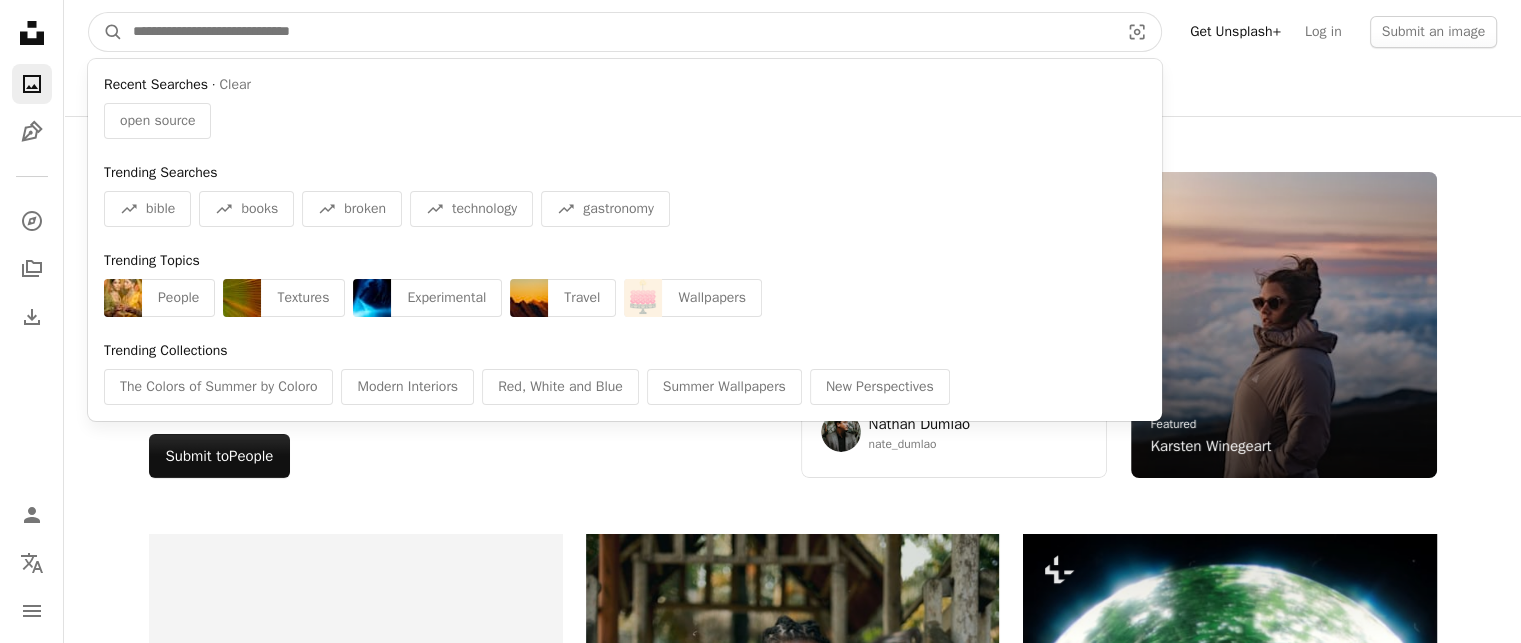 click at bounding box center (618, 32) 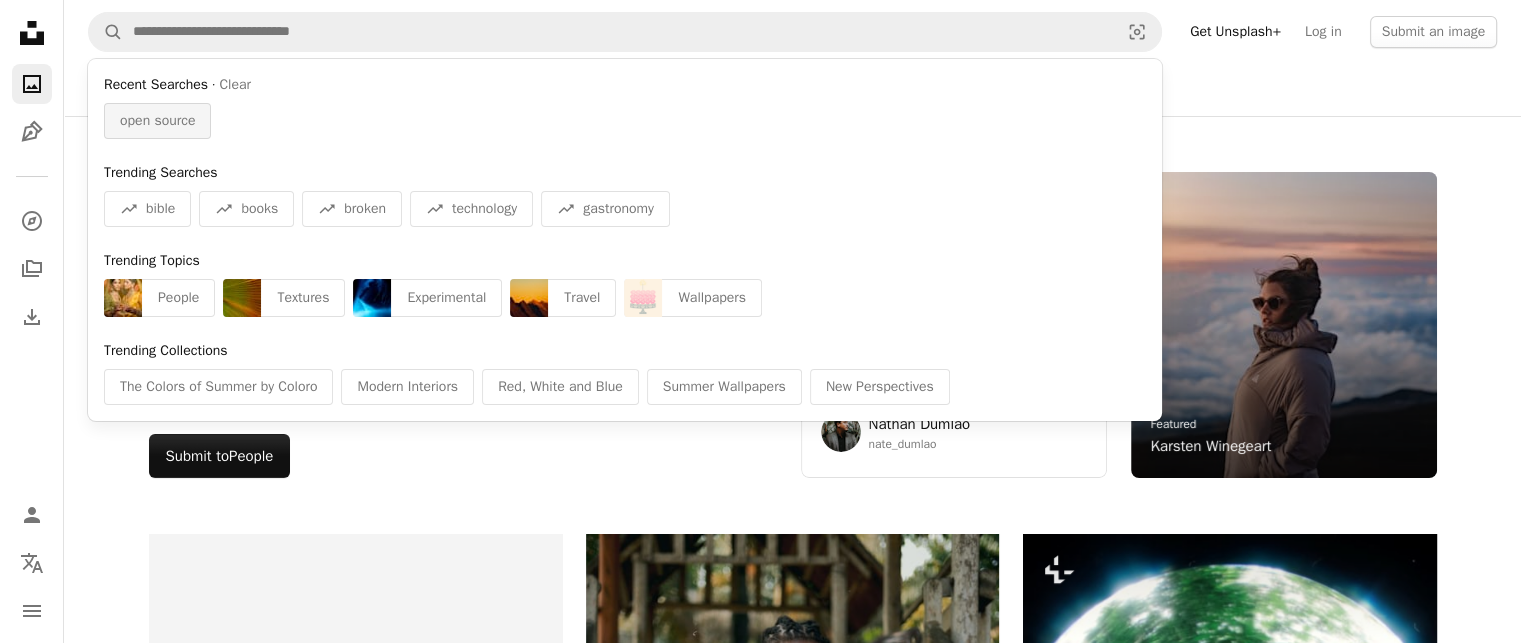 click on "open source" at bounding box center (157, 121) 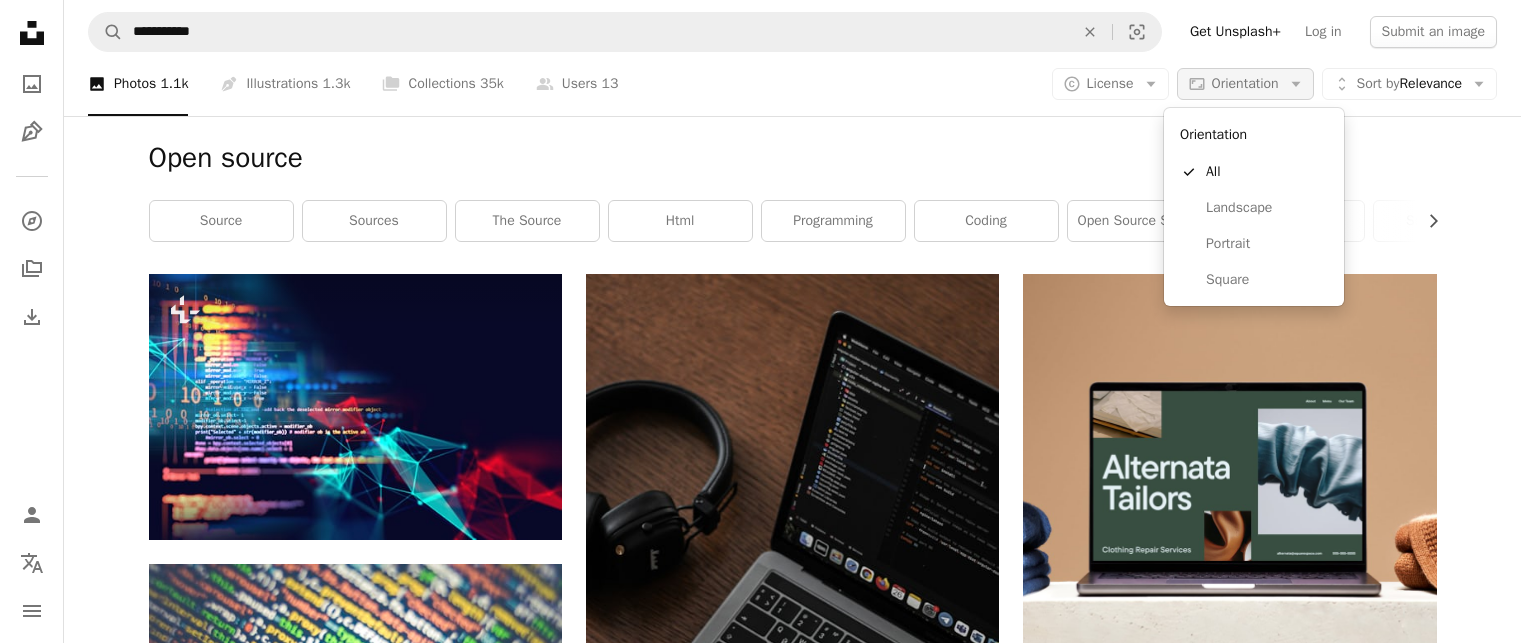 click on "Arrow down" 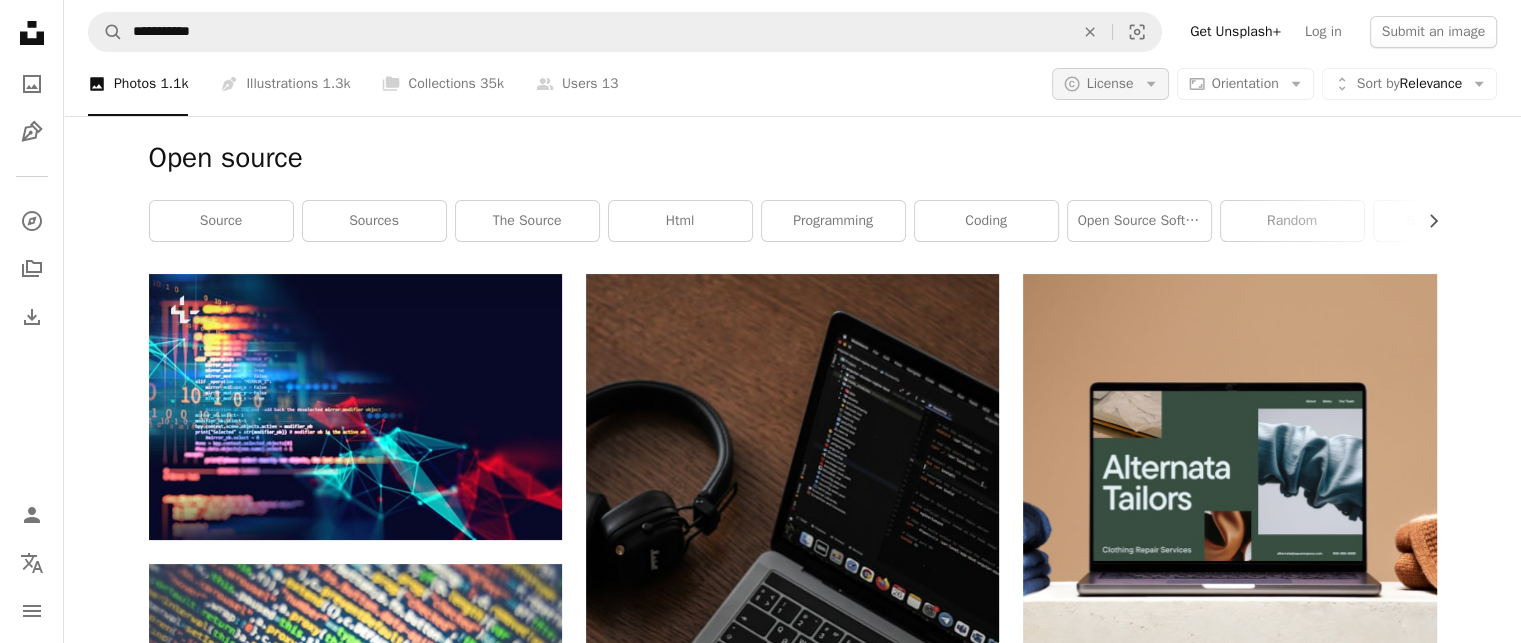 click on "Arrow down" 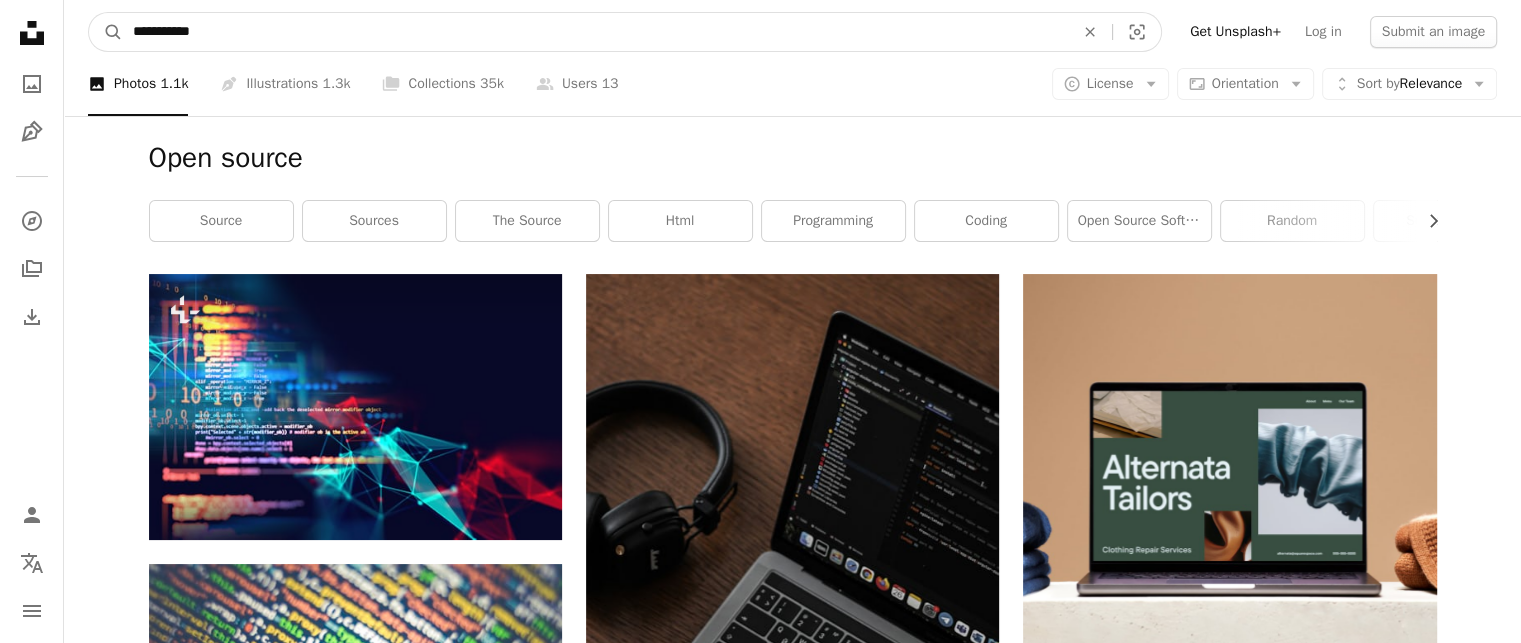 click on "**********" at bounding box center [595, 32] 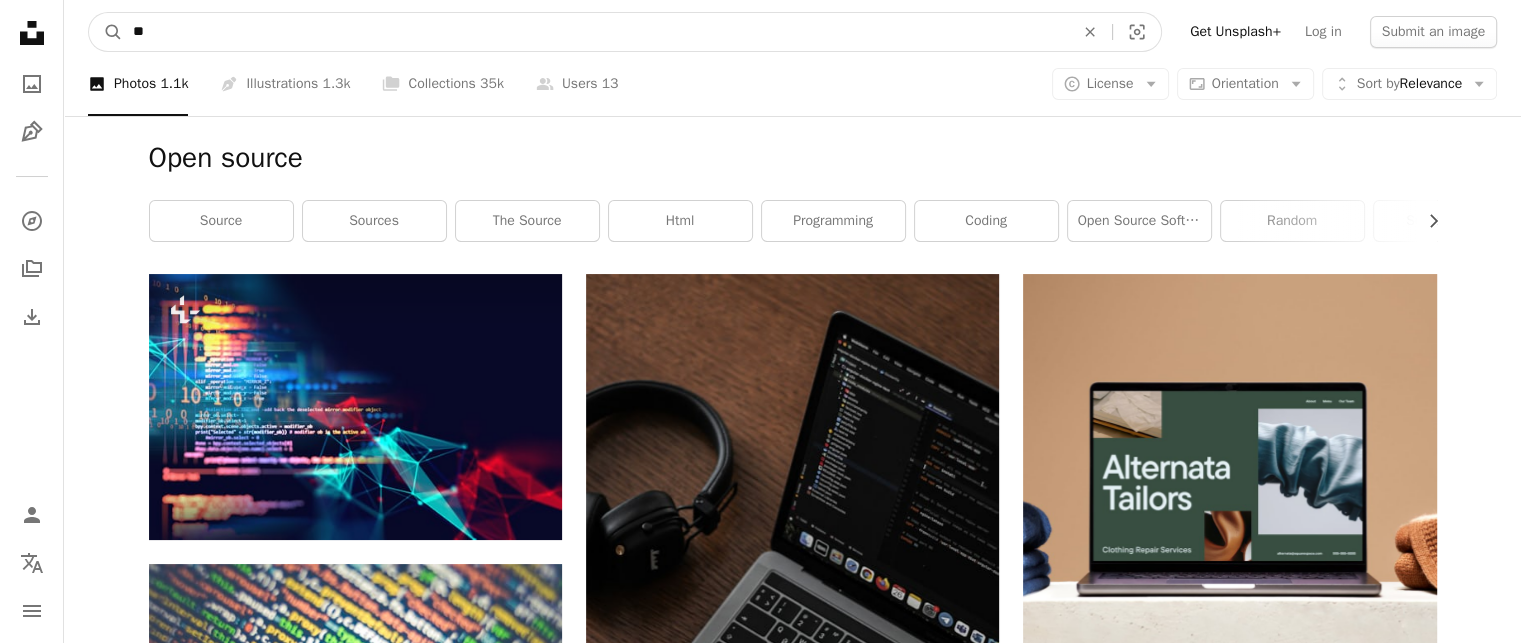 type on "*" 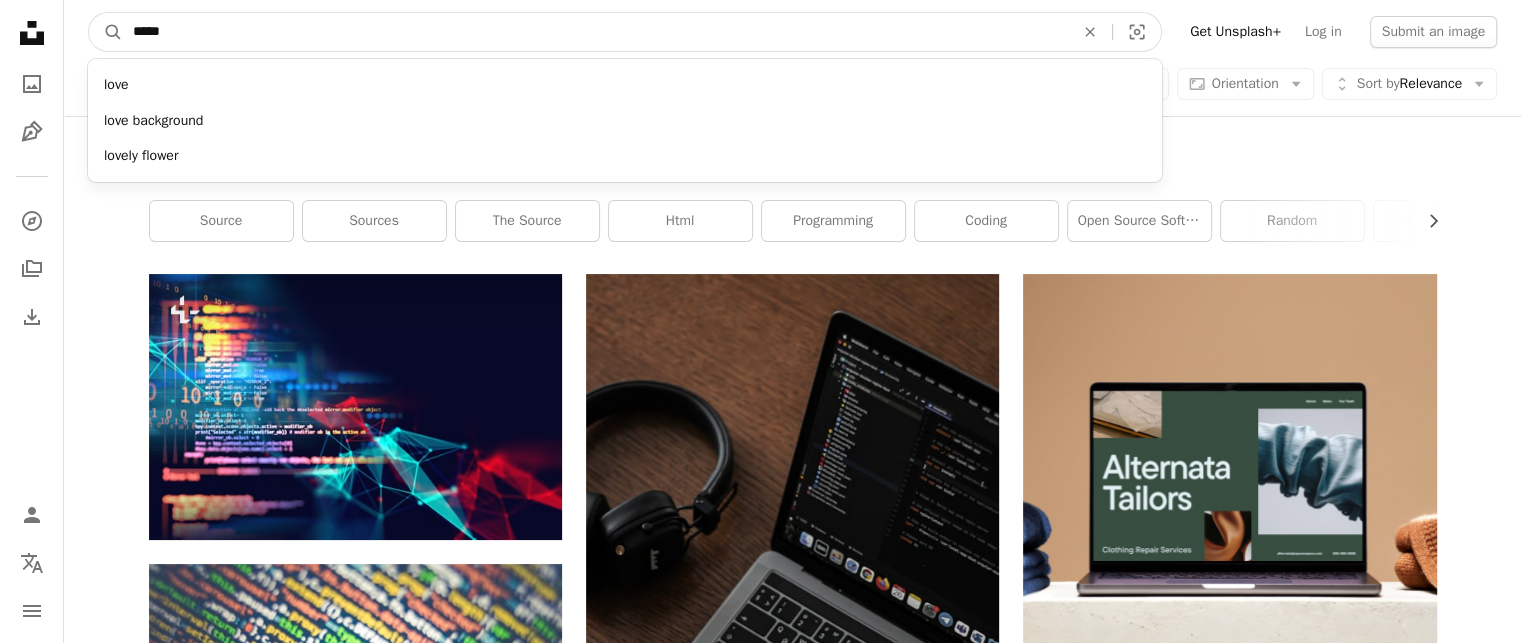 type on "******" 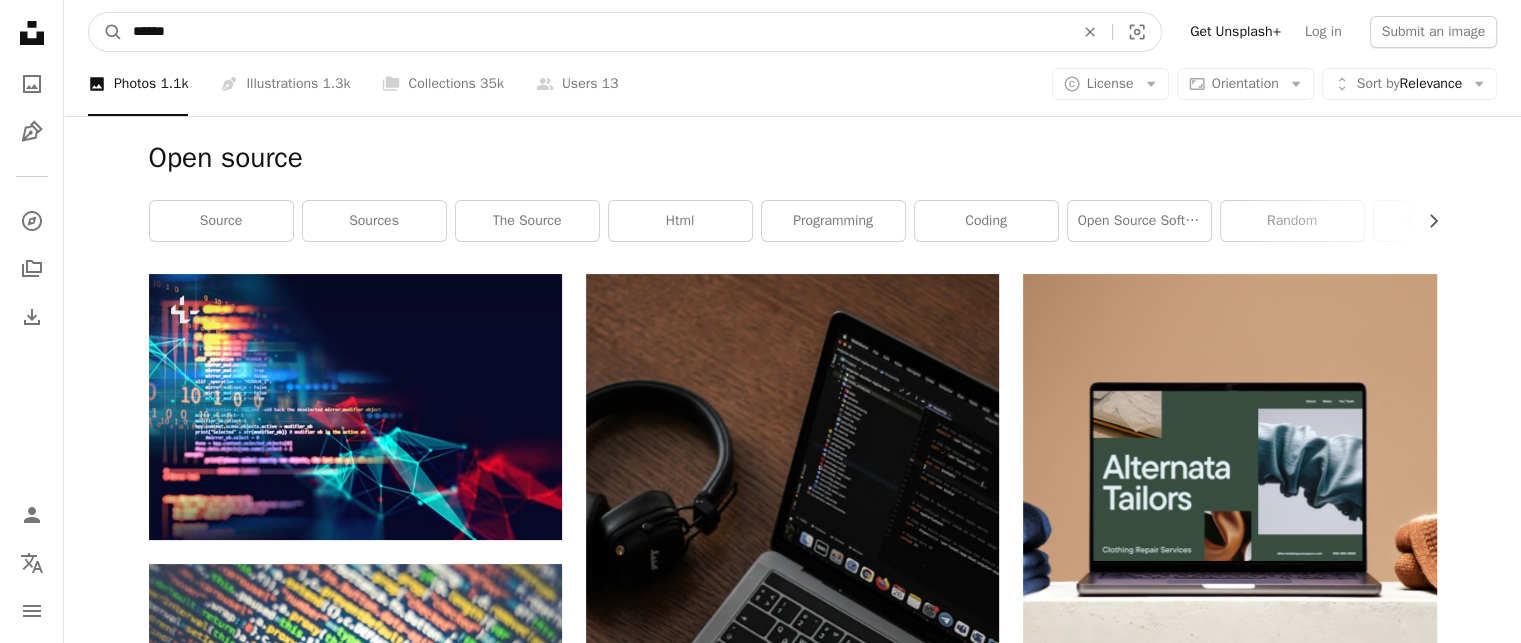 click on "A magnifying glass" at bounding box center (106, 32) 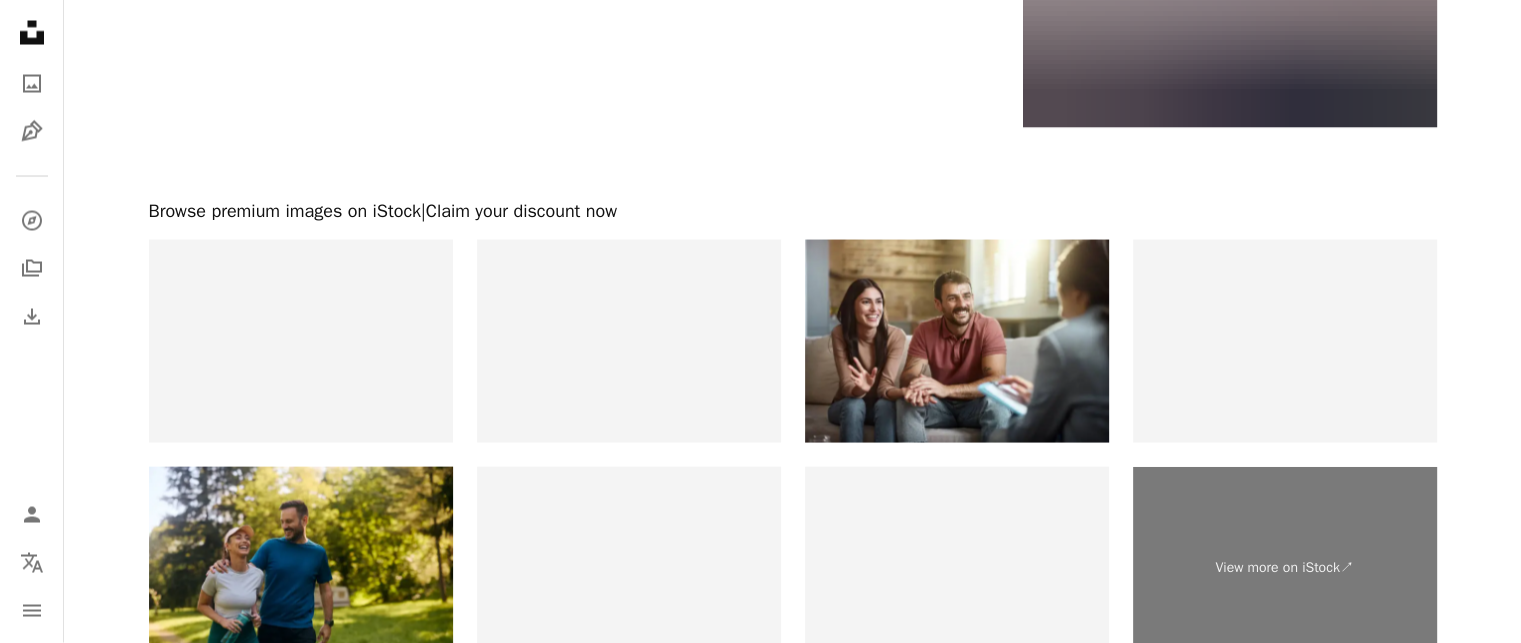 scroll, scrollTop: 4344, scrollLeft: 0, axis: vertical 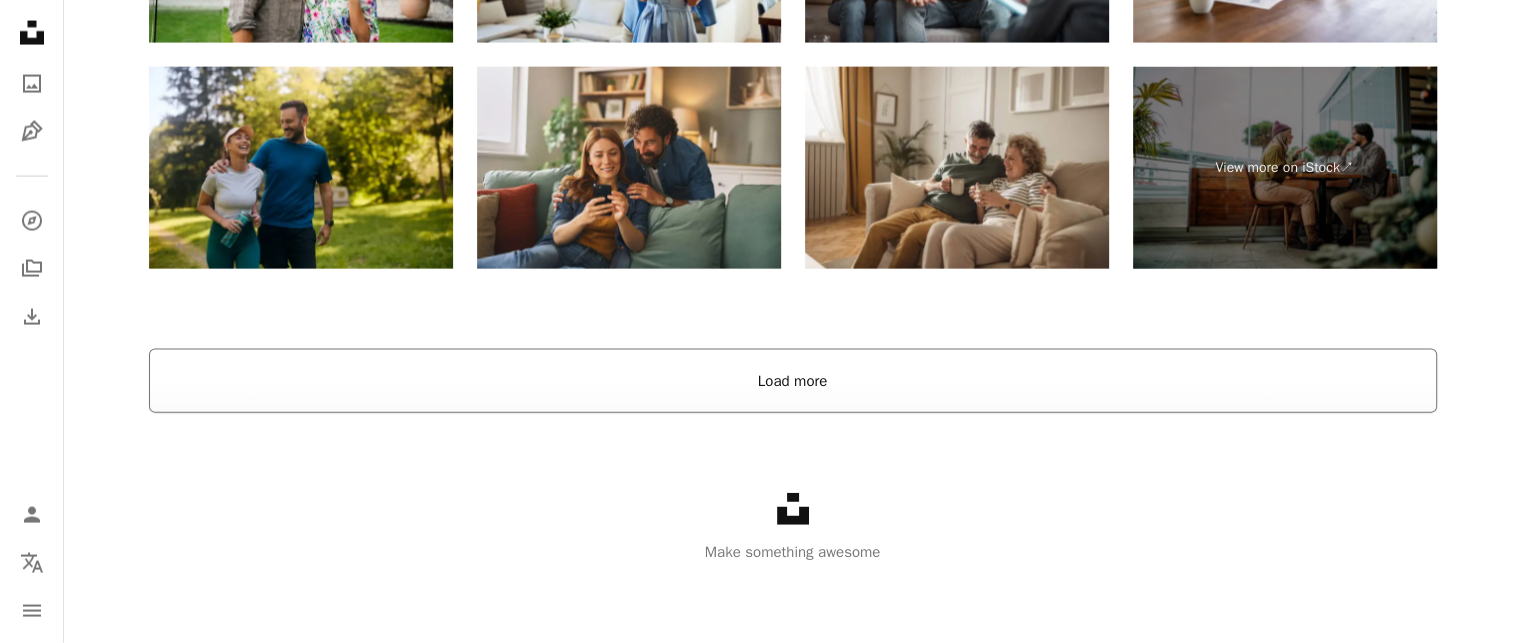 click on "Load more" at bounding box center (793, 381) 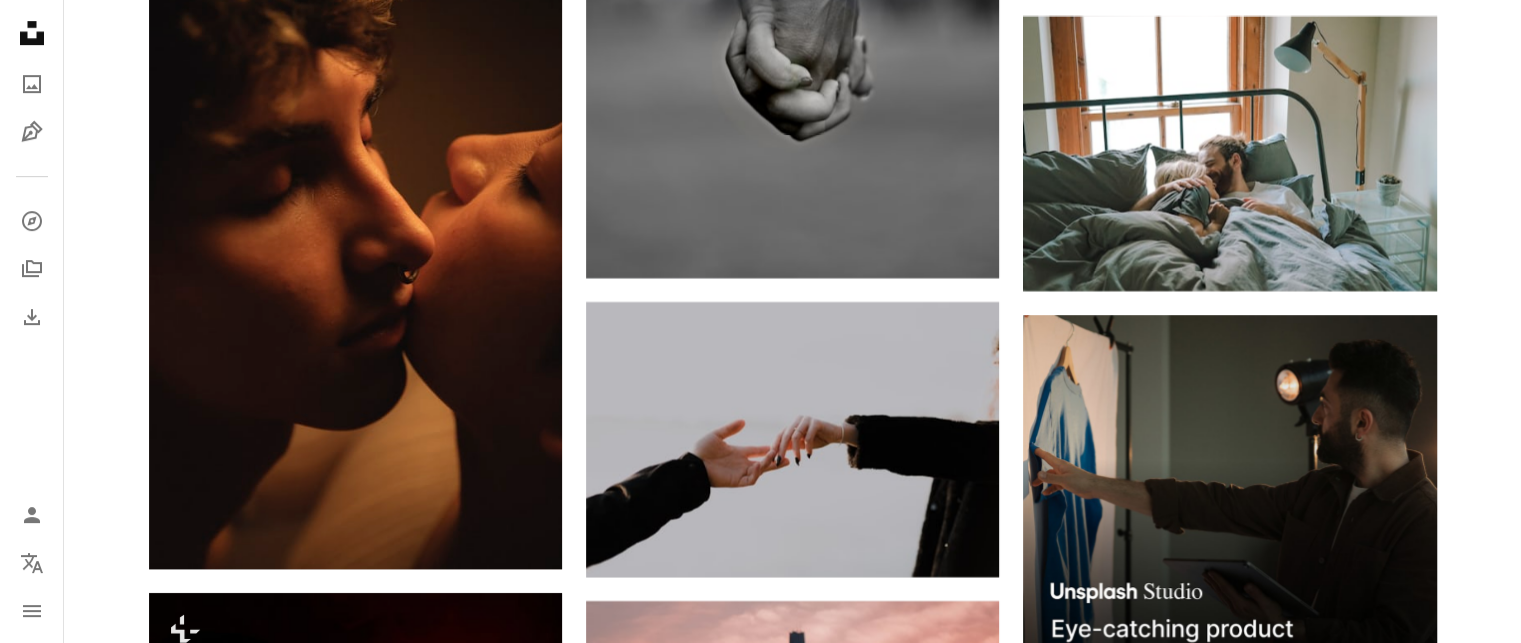 scroll, scrollTop: 9802, scrollLeft: 0, axis: vertical 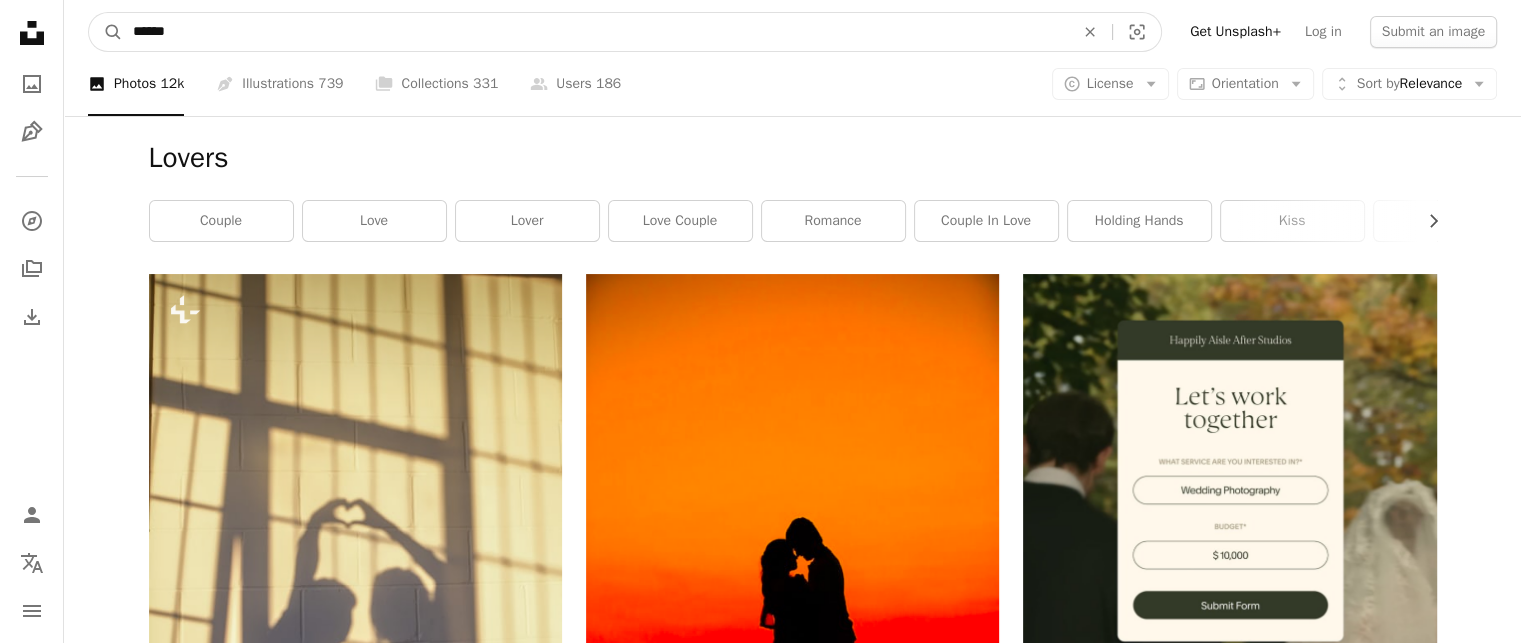 click on "******" at bounding box center (595, 32) 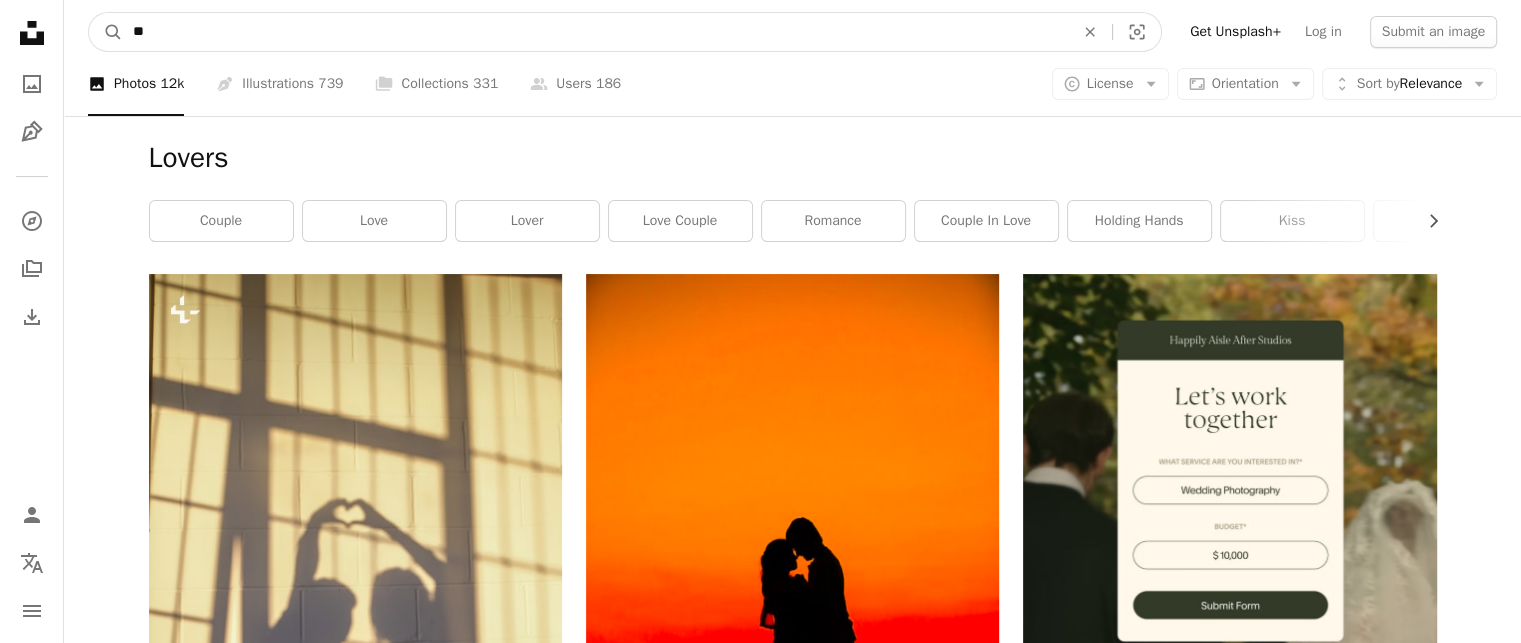 type on "*" 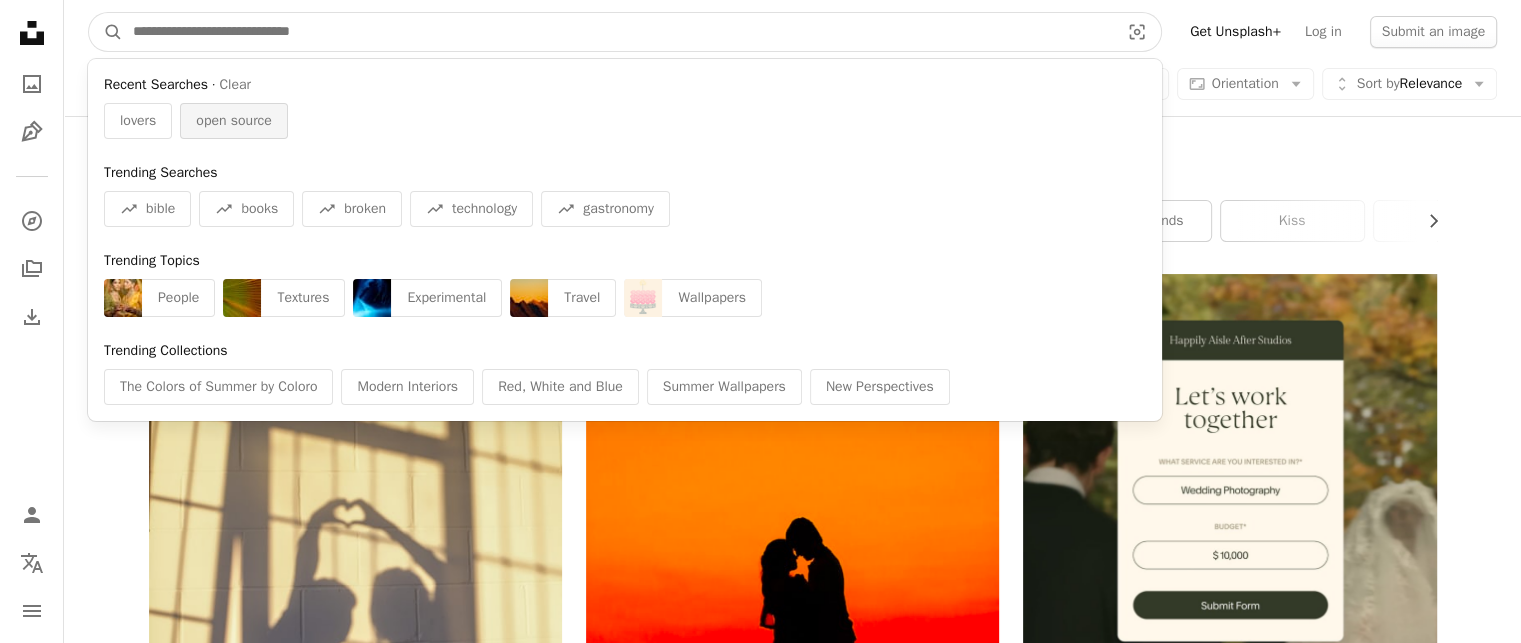 type 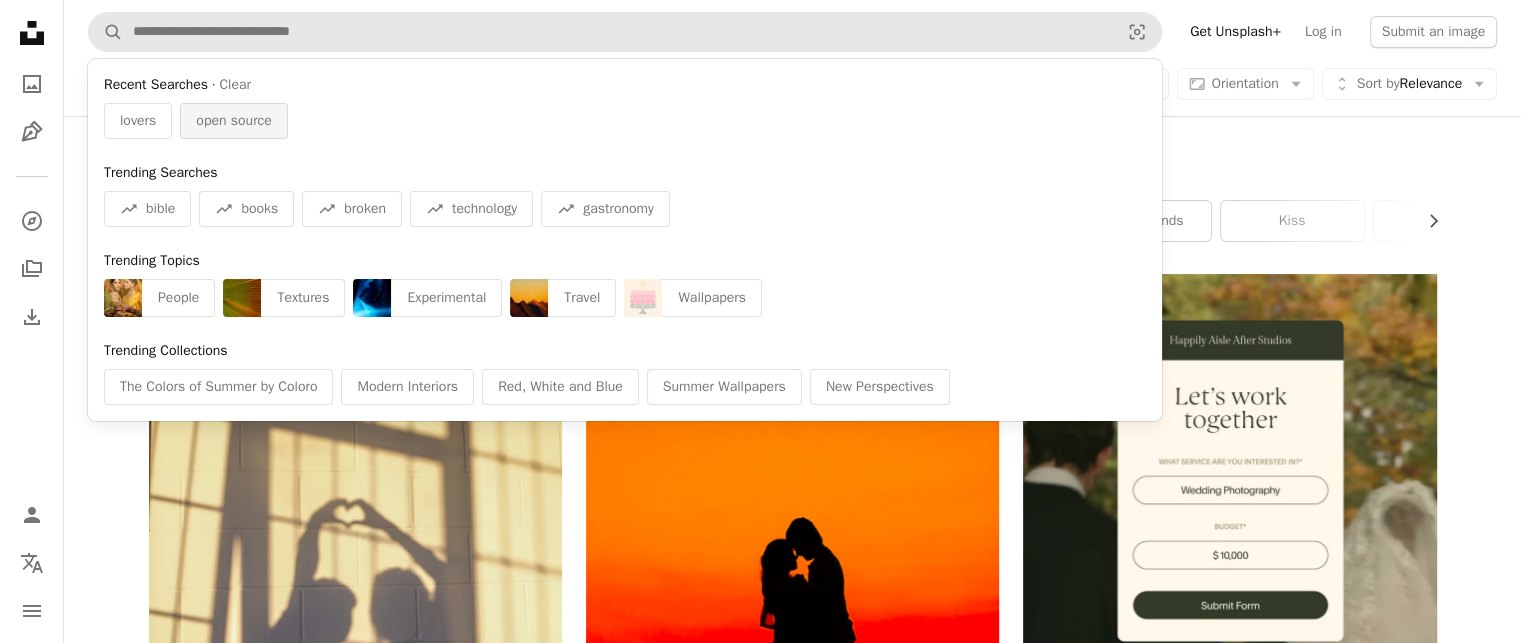 click on "open source" at bounding box center [233, 121] 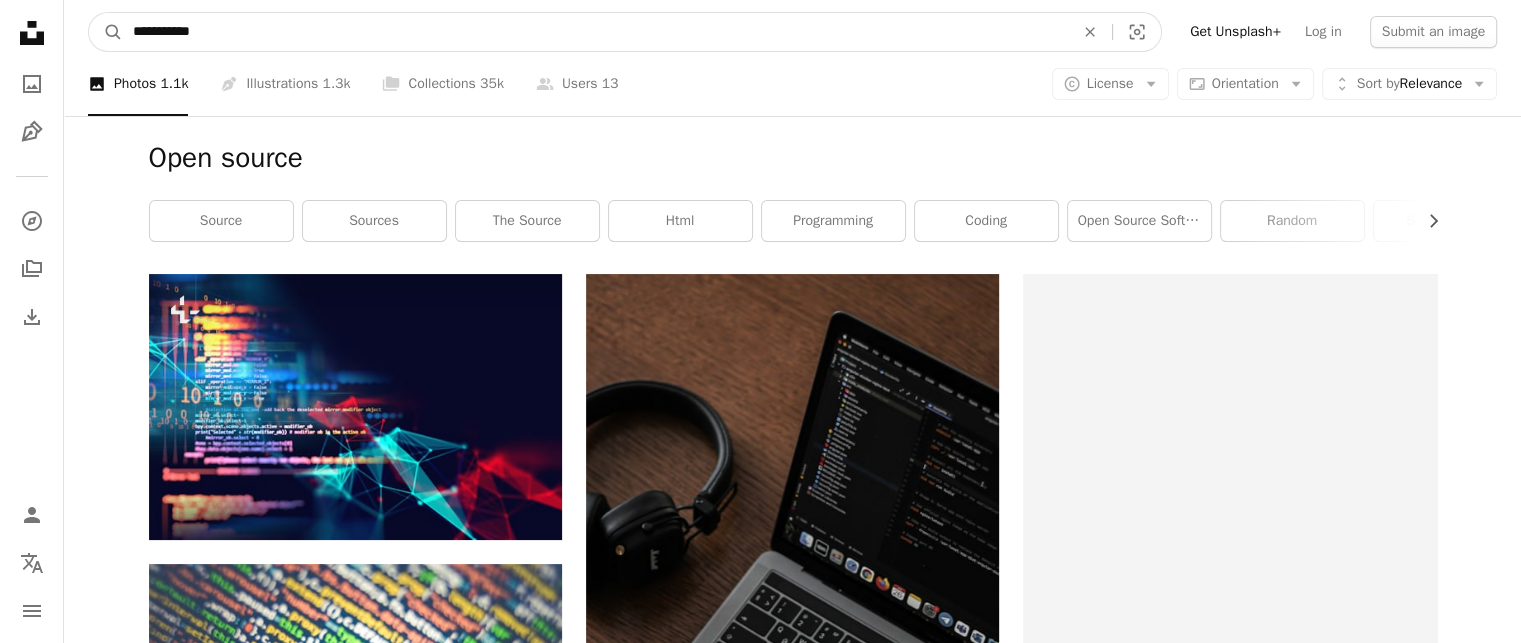 click on "**********" at bounding box center [595, 32] 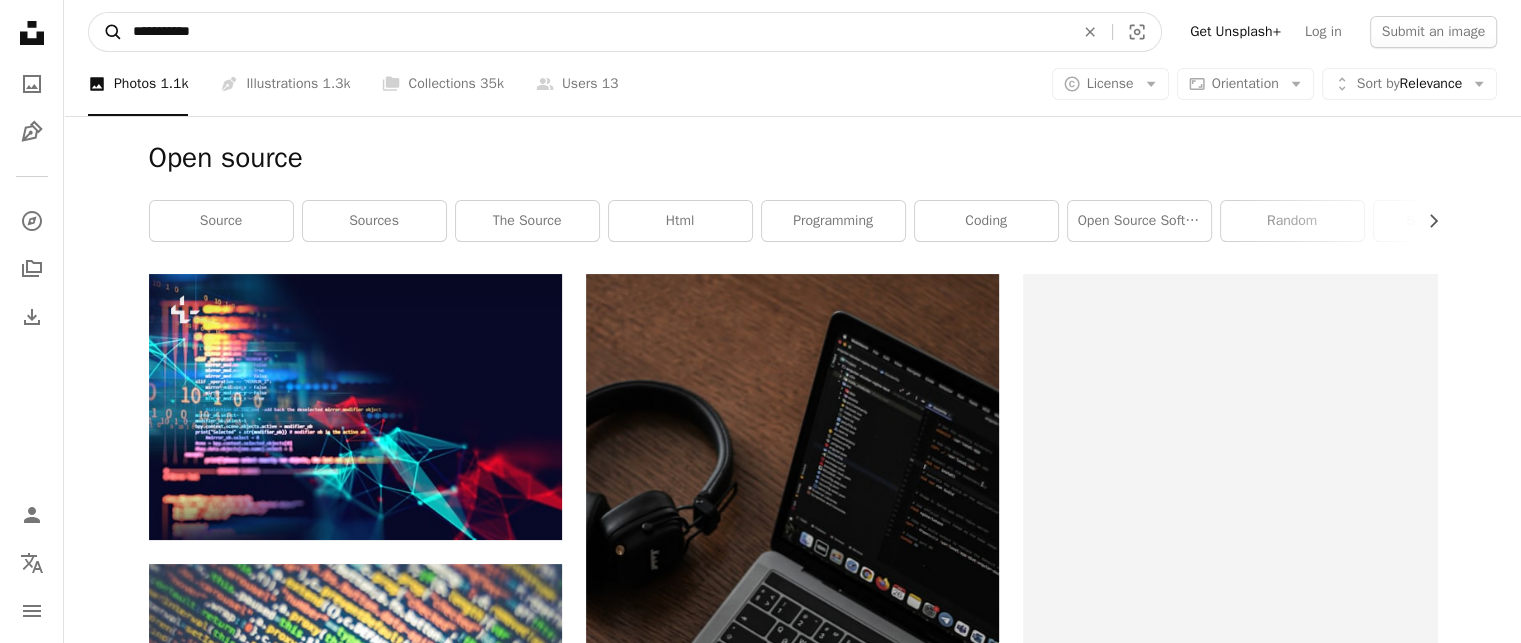 click on "A magnifying glass" 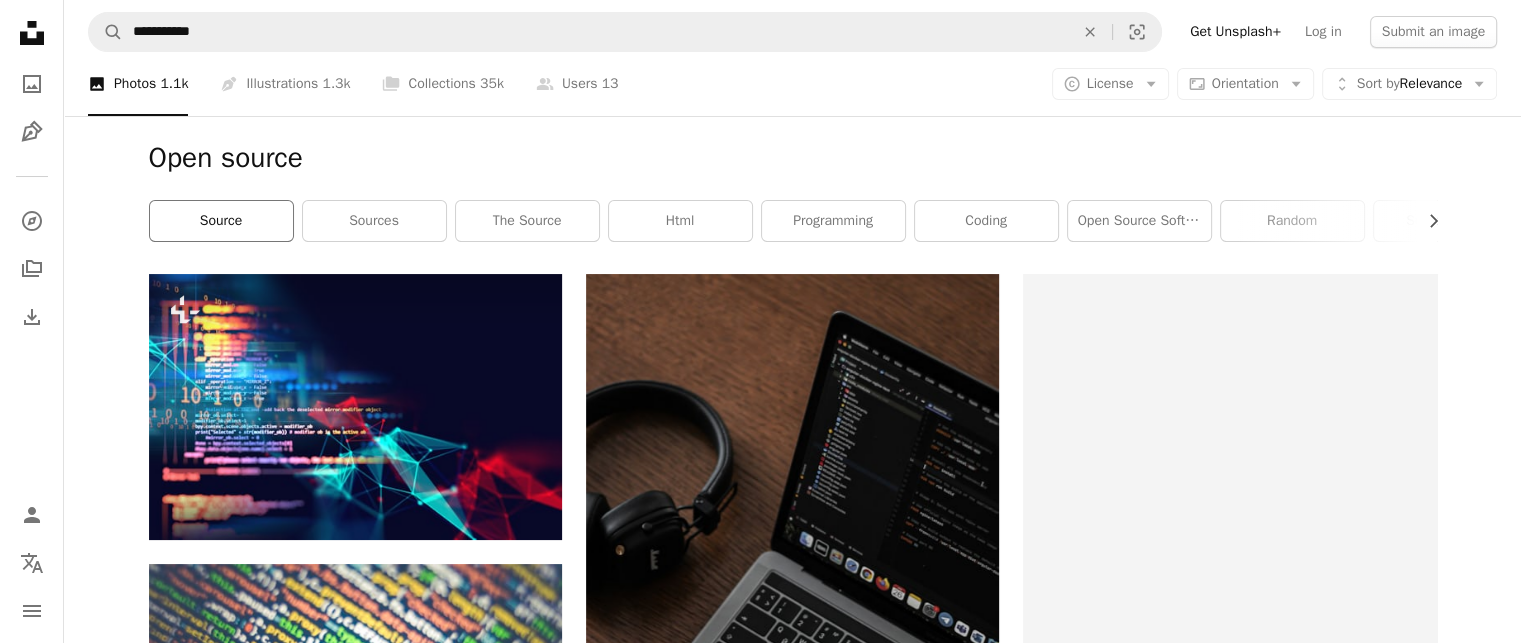 click on "source" at bounding box center (221, 221) 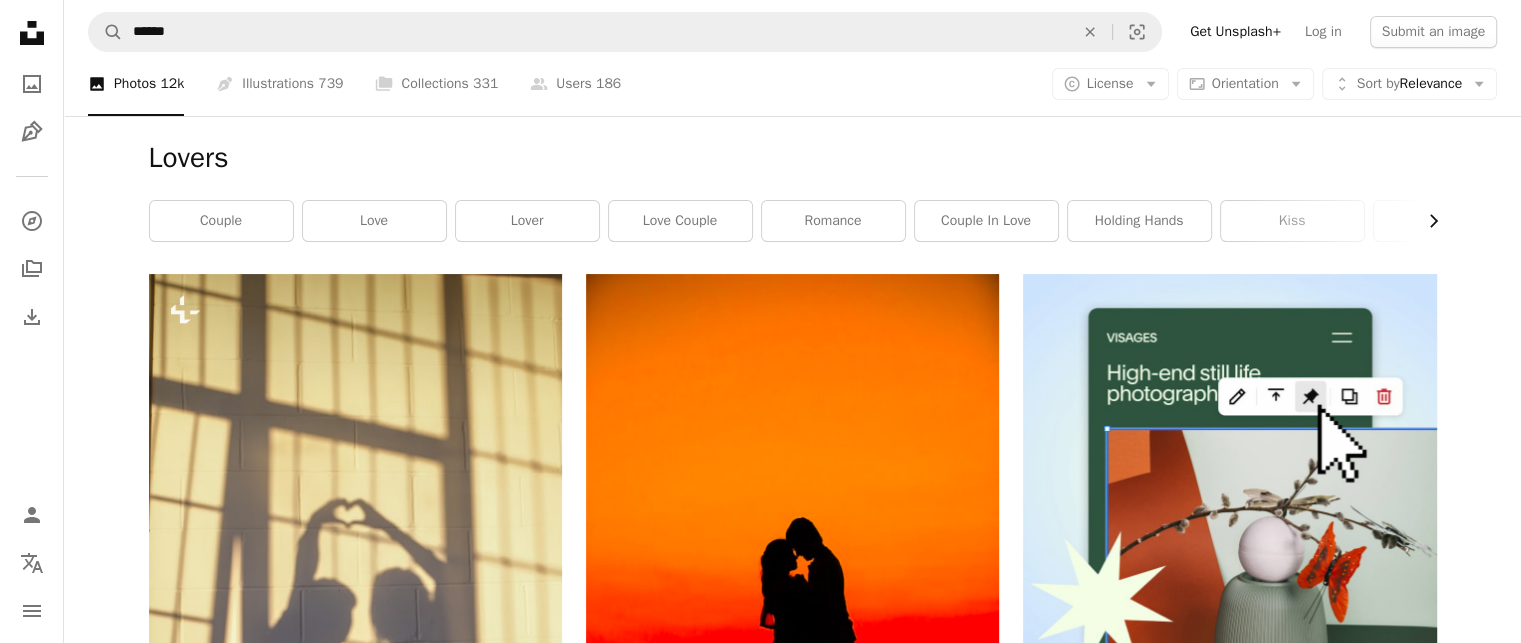 click on "Chevron right" 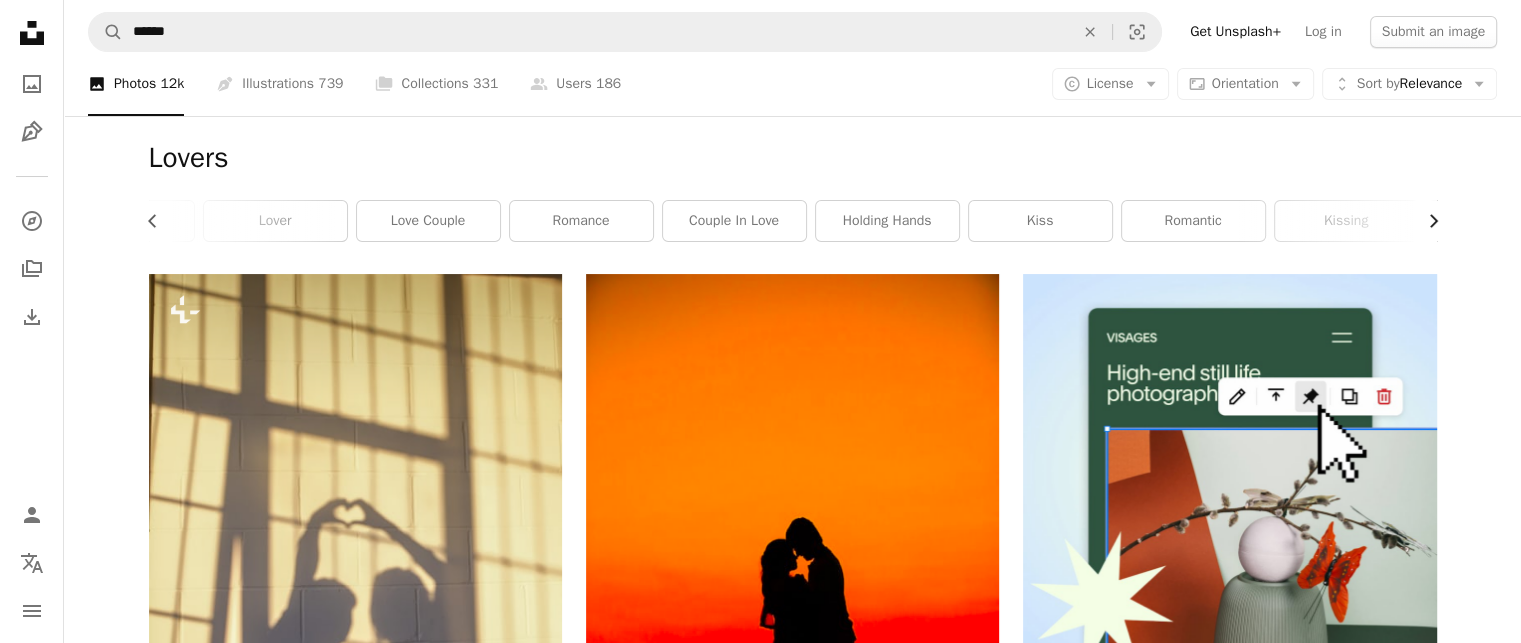scroll, scrollTop: 0, scrollLeft: 300, axis: horizontal 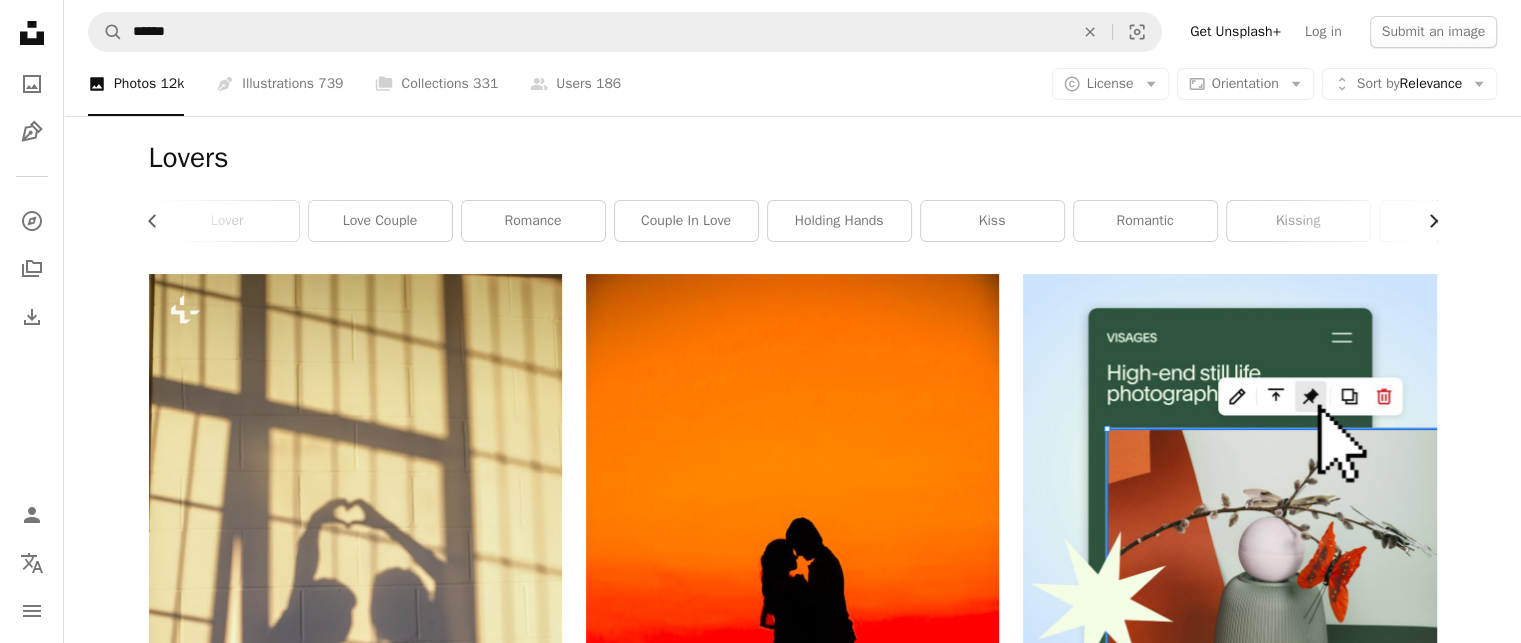 click on "Chevron right" 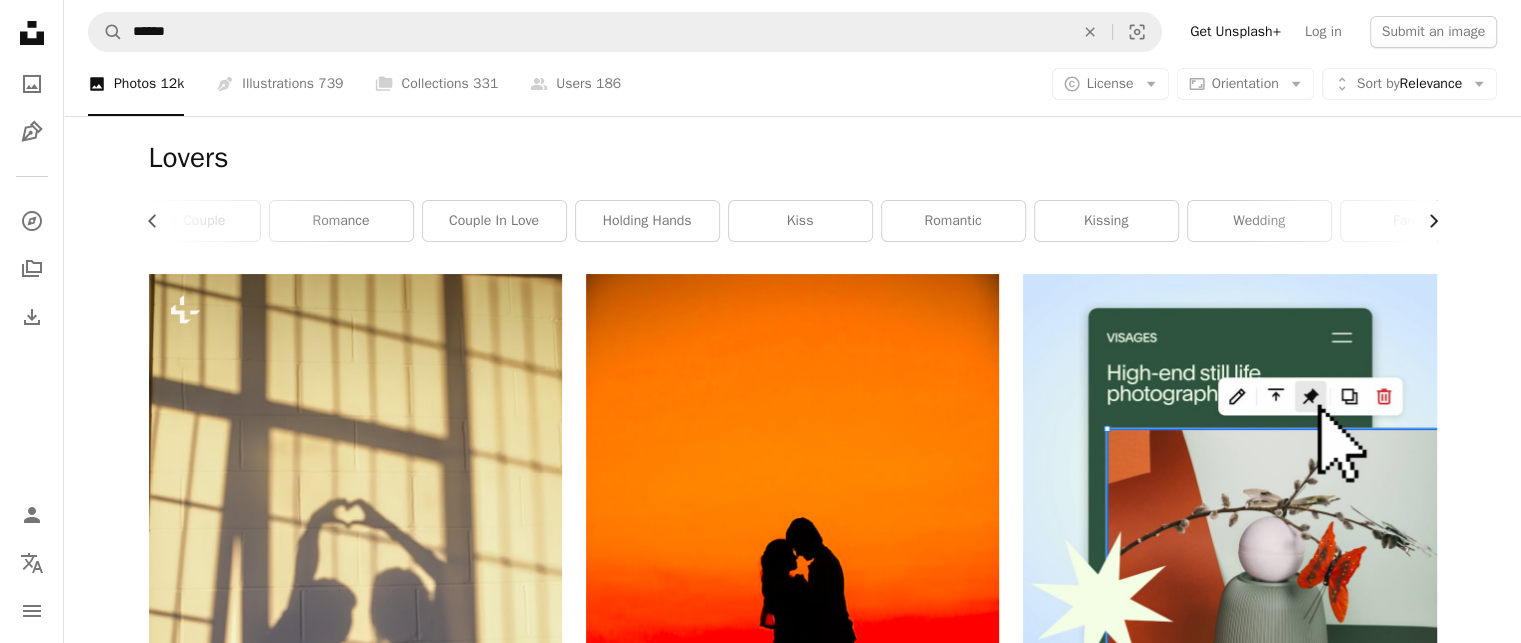 scroll, scrollTop: 0, scrollLeft: 540, axis: horizontal 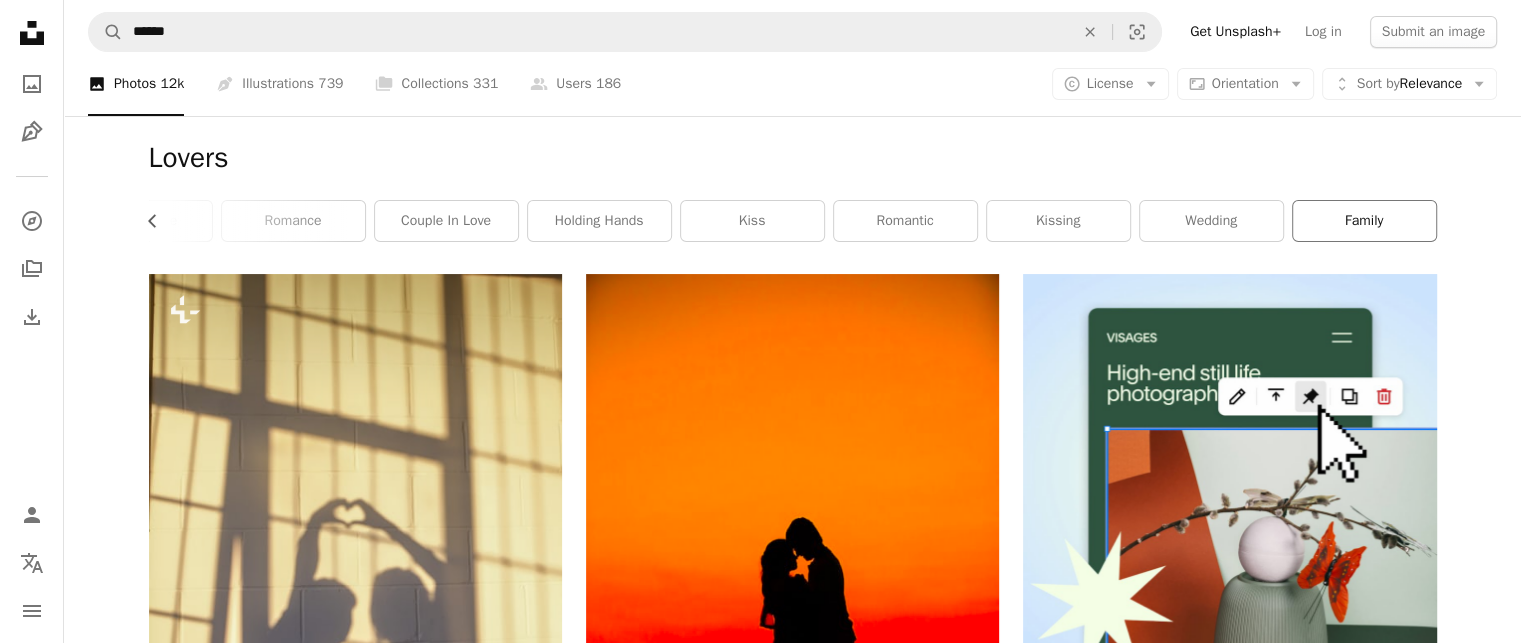 click on "family" at bounding box center [1364, 221] 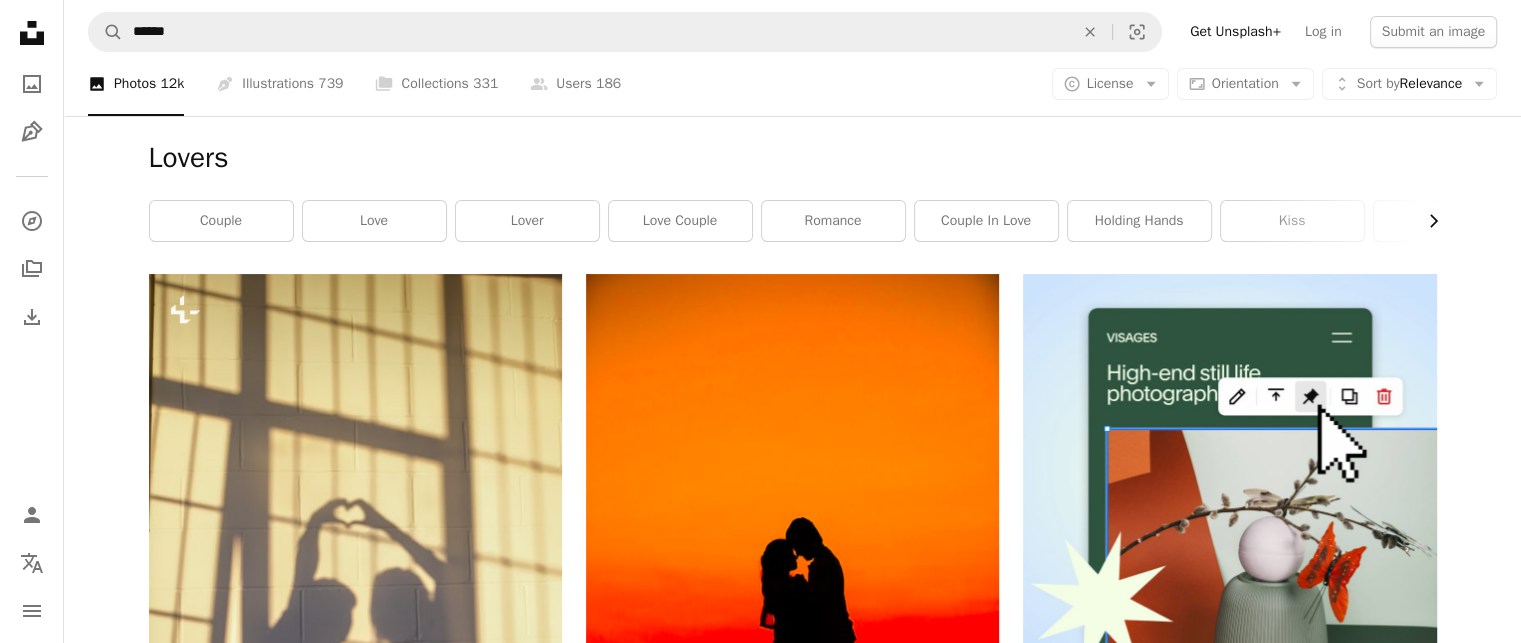 click on "Chevron right" 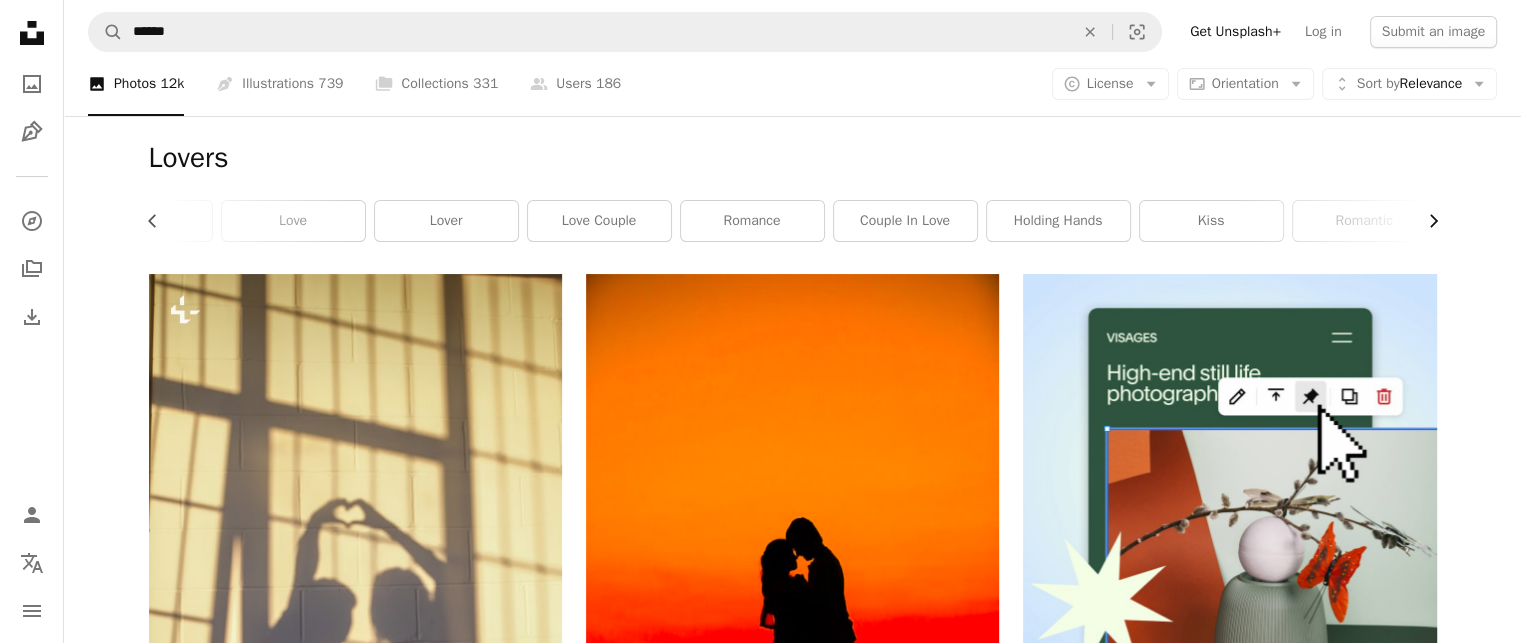scroll, scrollTop: 0, scrollLeft: 300, axis: horizontal 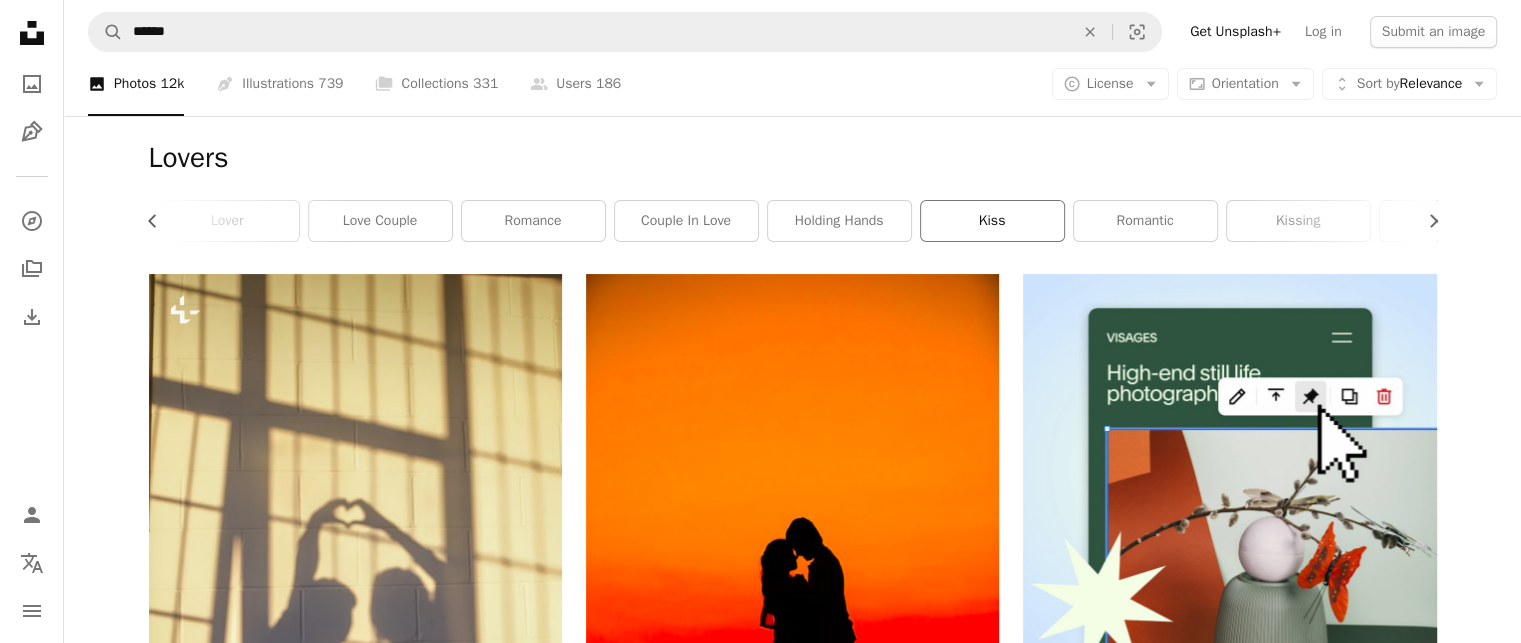 click on "kiss" at bounding box center [992, 221] 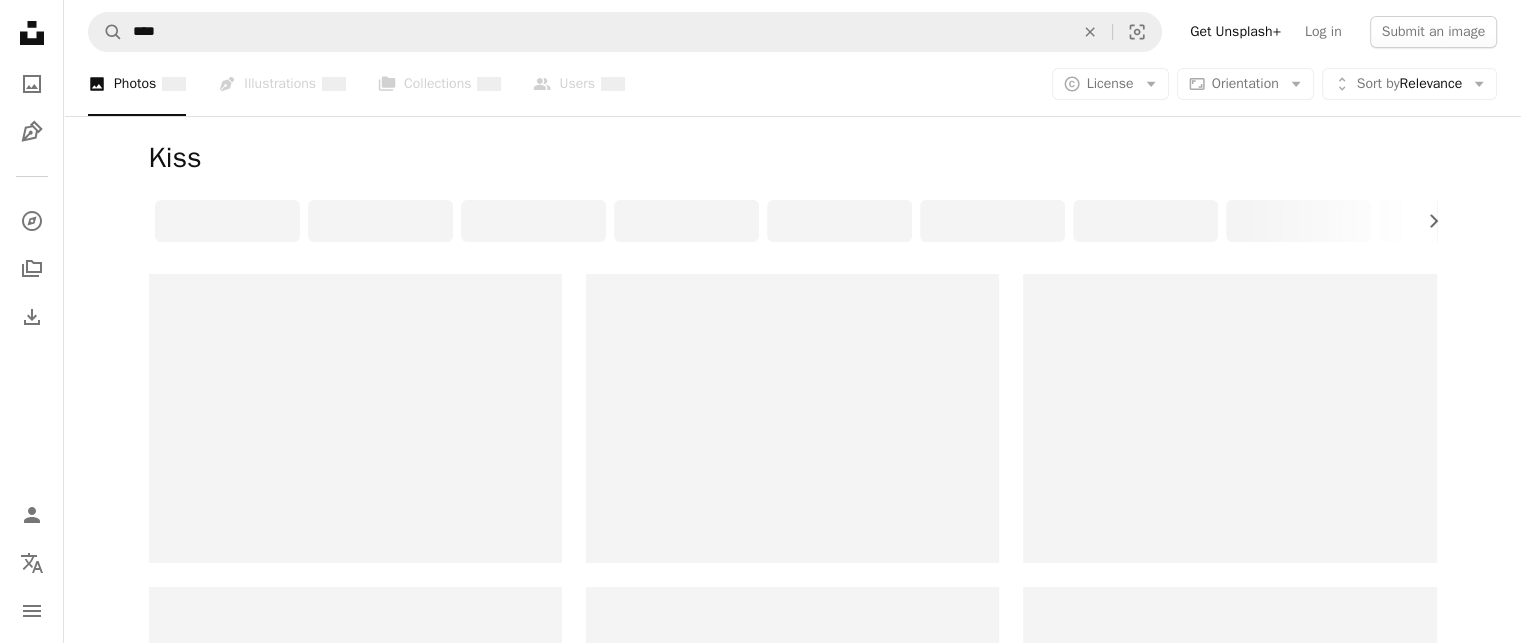 scroll, scrollTop: 0, scrollLeft: 0, axis: both 